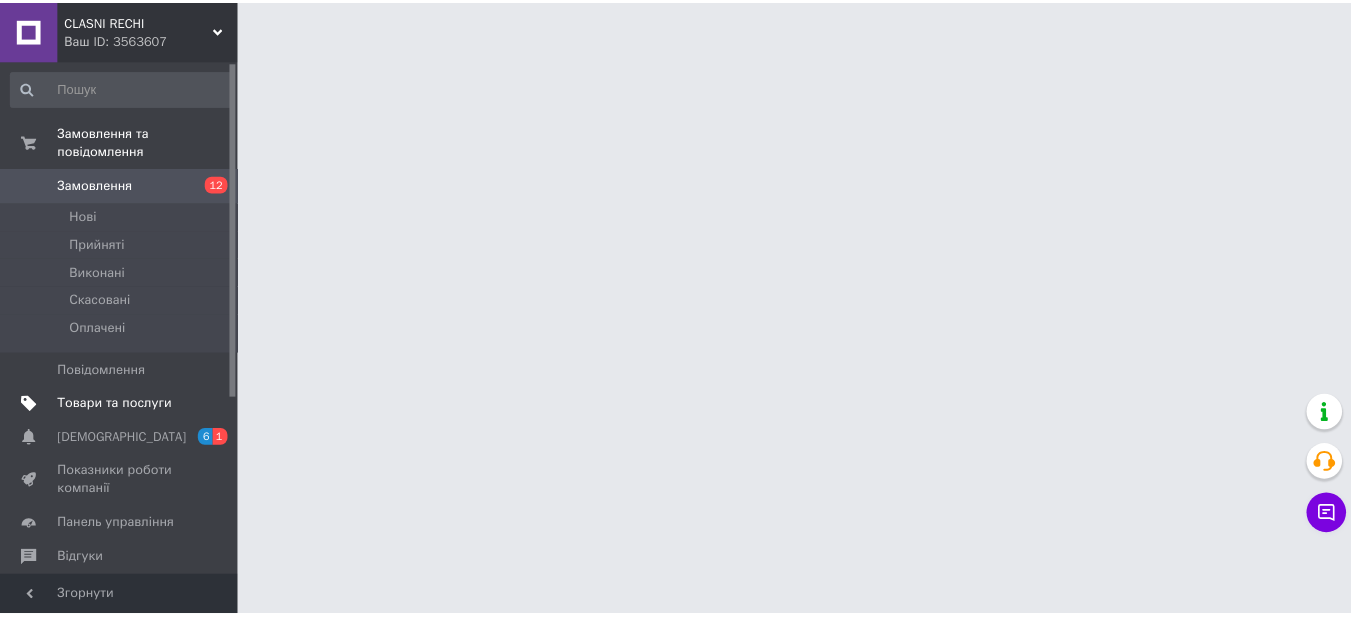 scroll, scrollTop: 0, scrollLeft: 0, axis: both 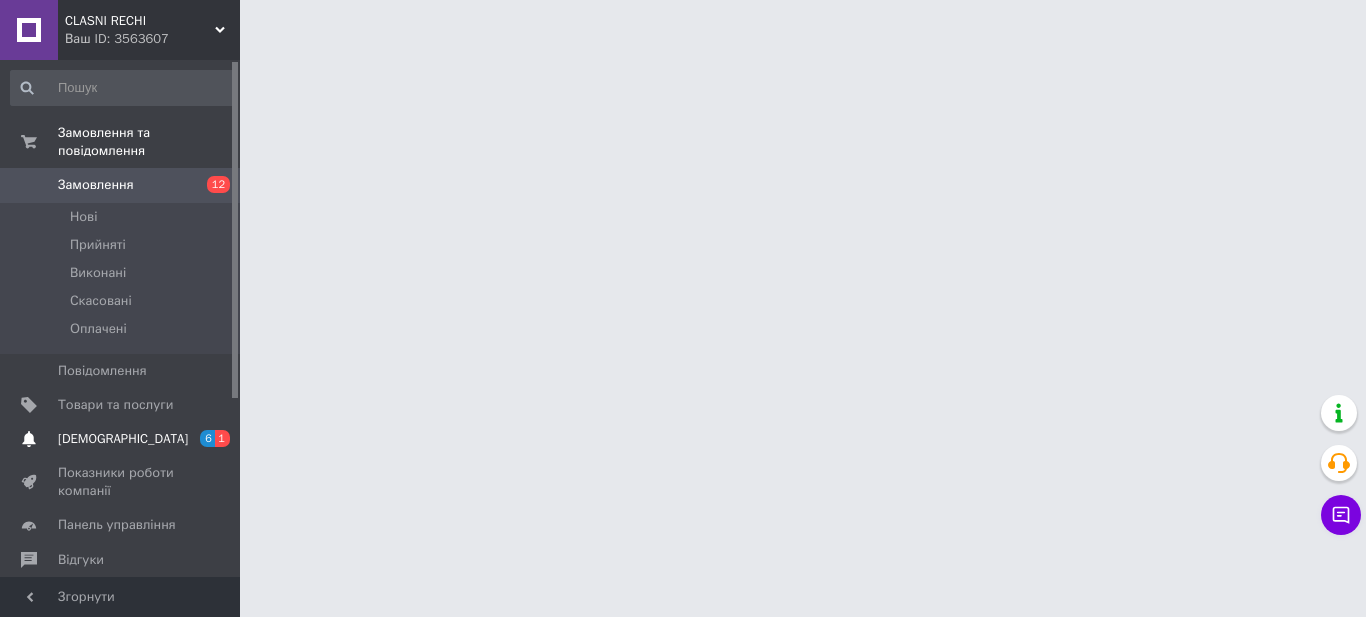 click on "[DEMOGRAPHIC_DATA]" at bounding box center (123, 439) 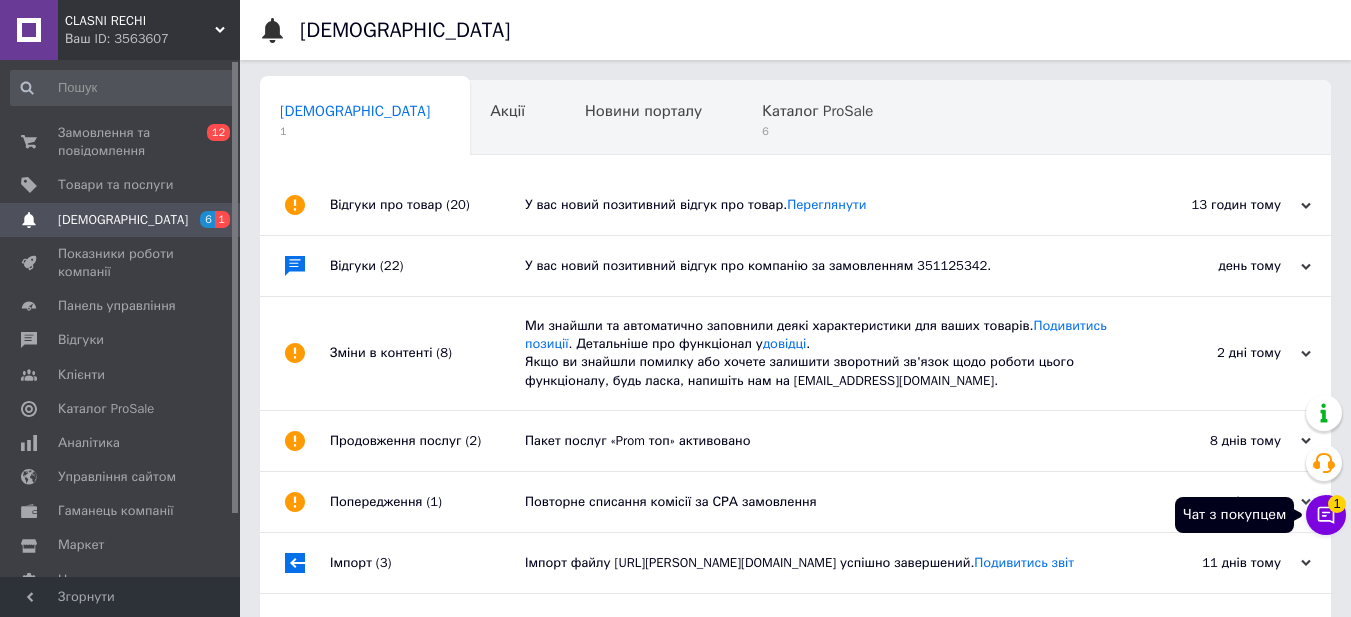 click 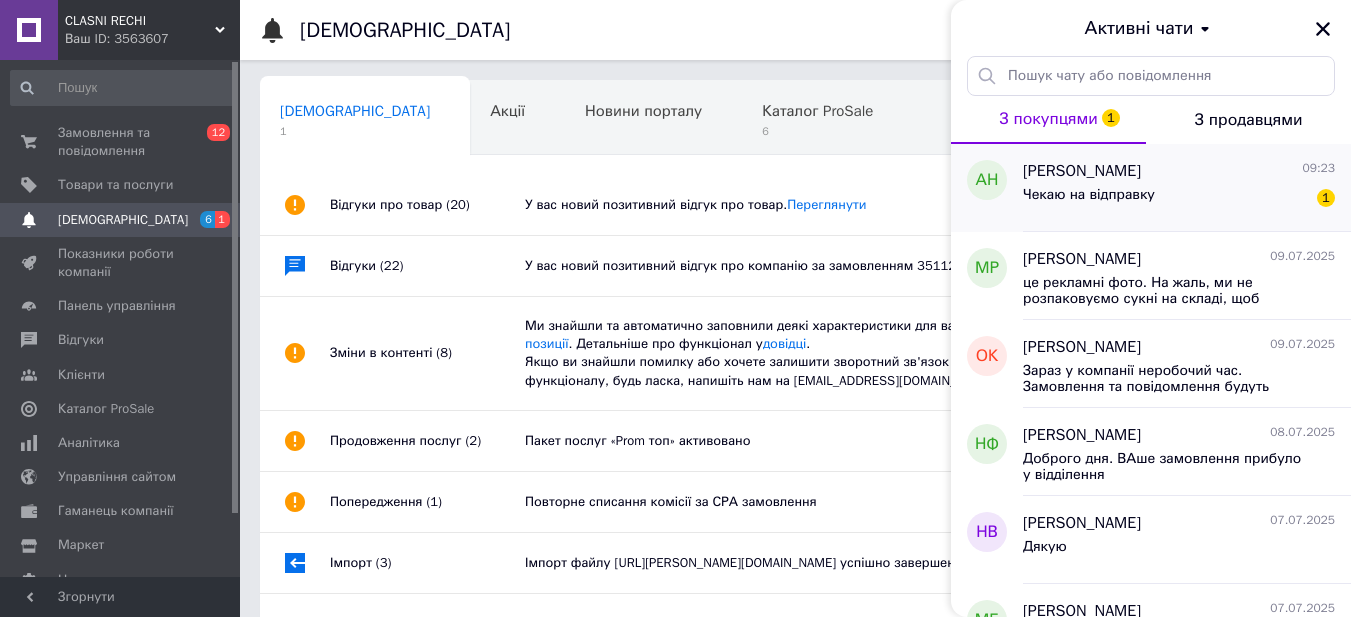 click on "Чекаю на відправку 1" at bounding box center [1179, 199] 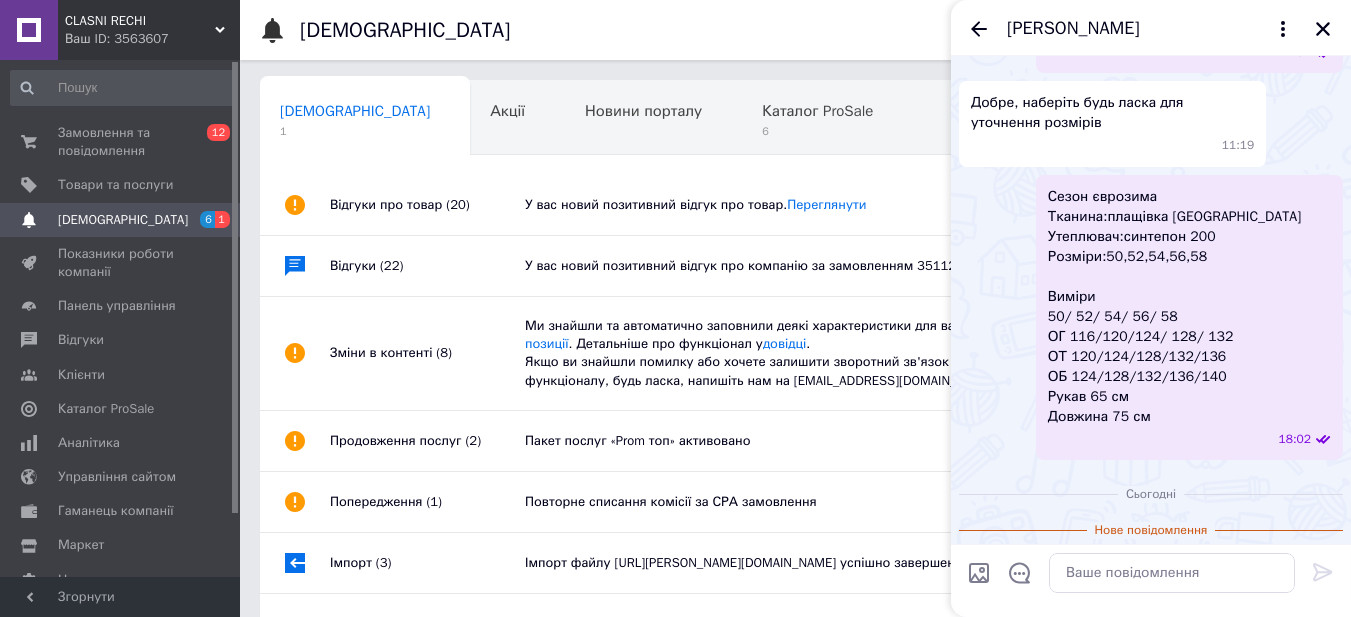 scroll, scrollTop: 514, scrollLeft: 0, axis: vertical 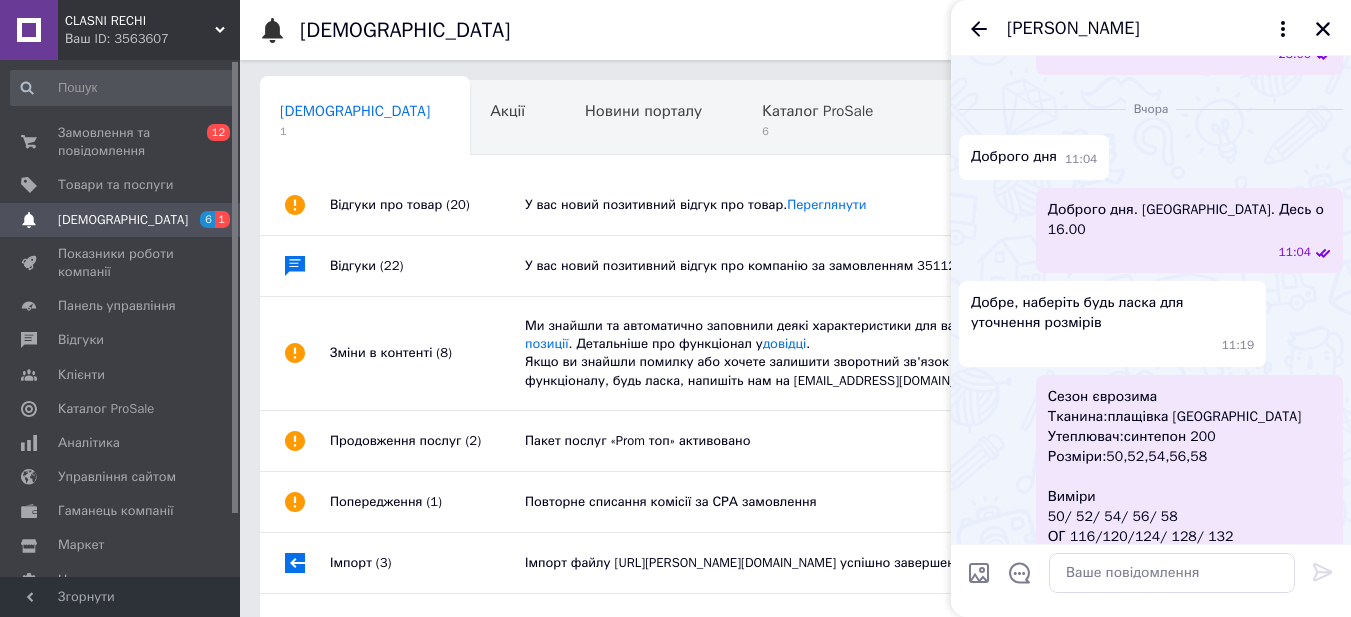 drag, startPoint x: 1323, startPoint y: 27, endPoint x: 1195, endPoint y: 42, distance: 128.87592 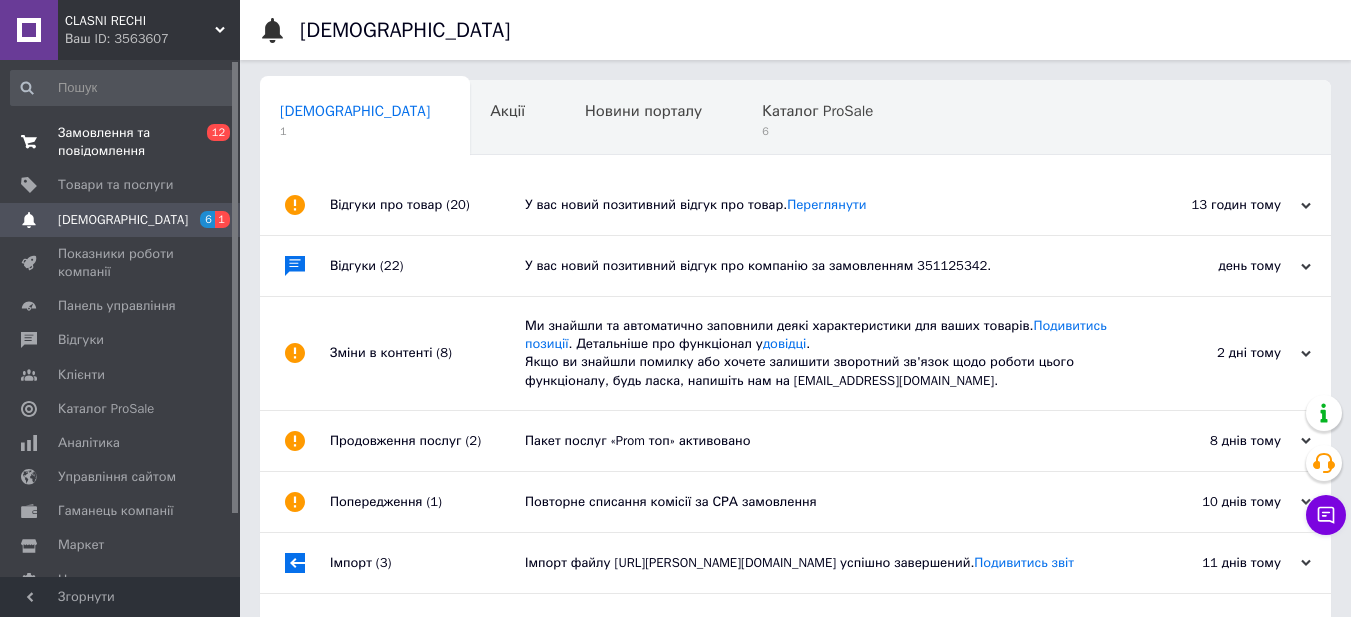 click on "Замовлення та повідомлення" at bounding box center [121, 142] 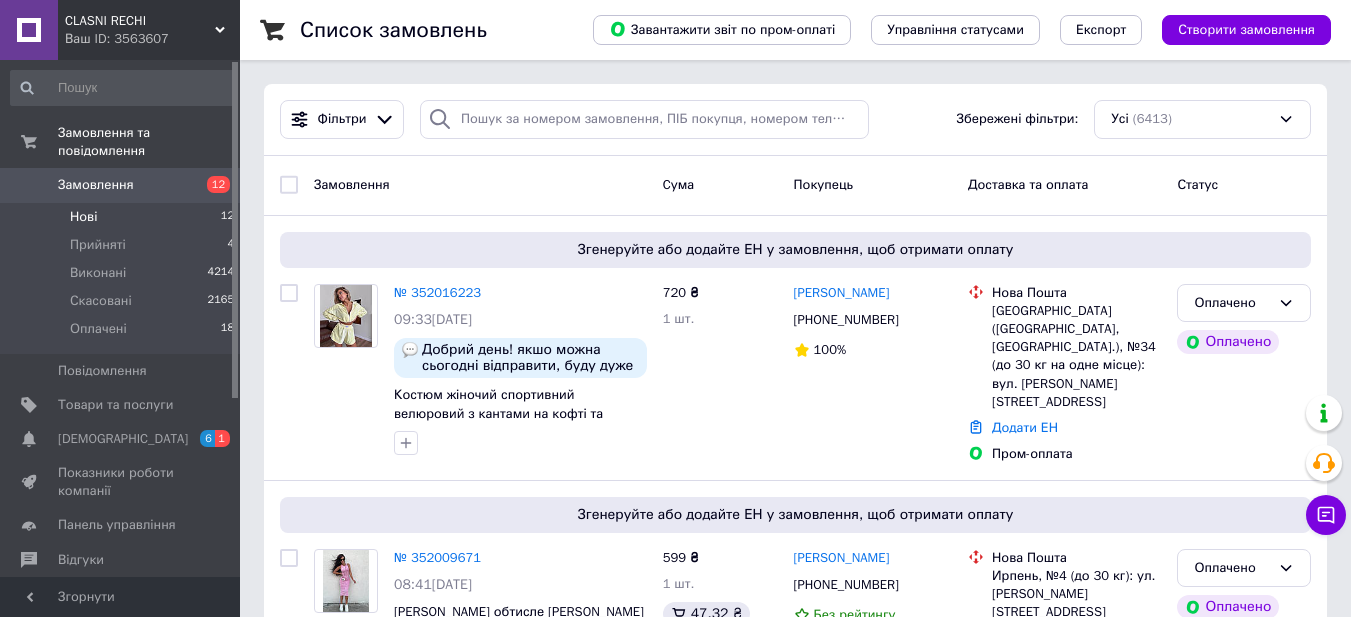 click on "Нові" at bounding box center (83, 217) 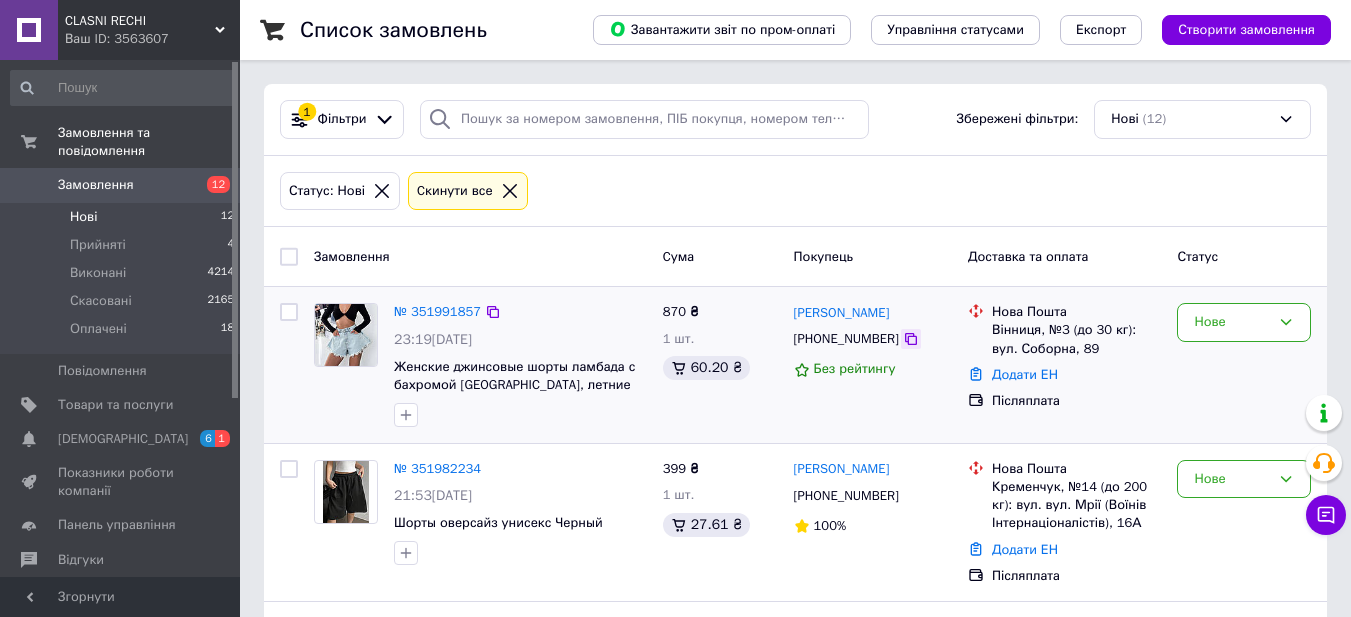click 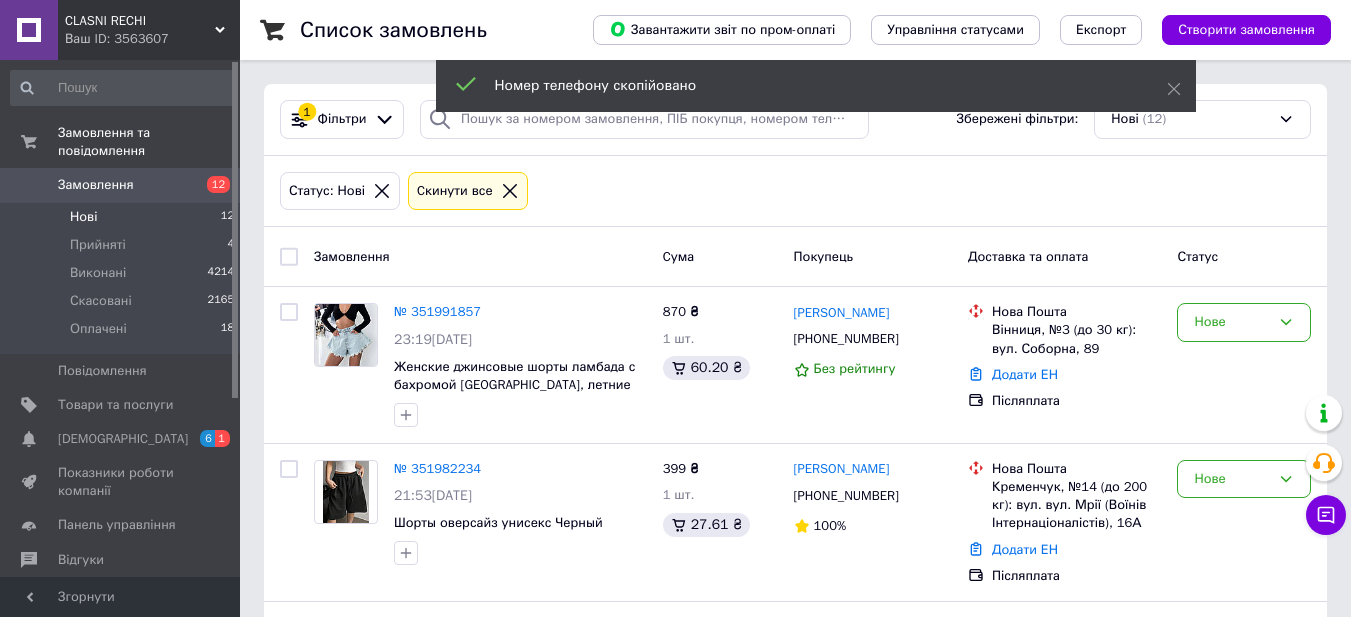 click on "Статус: Нові Cкинути все" at bounding box center [795, 191] 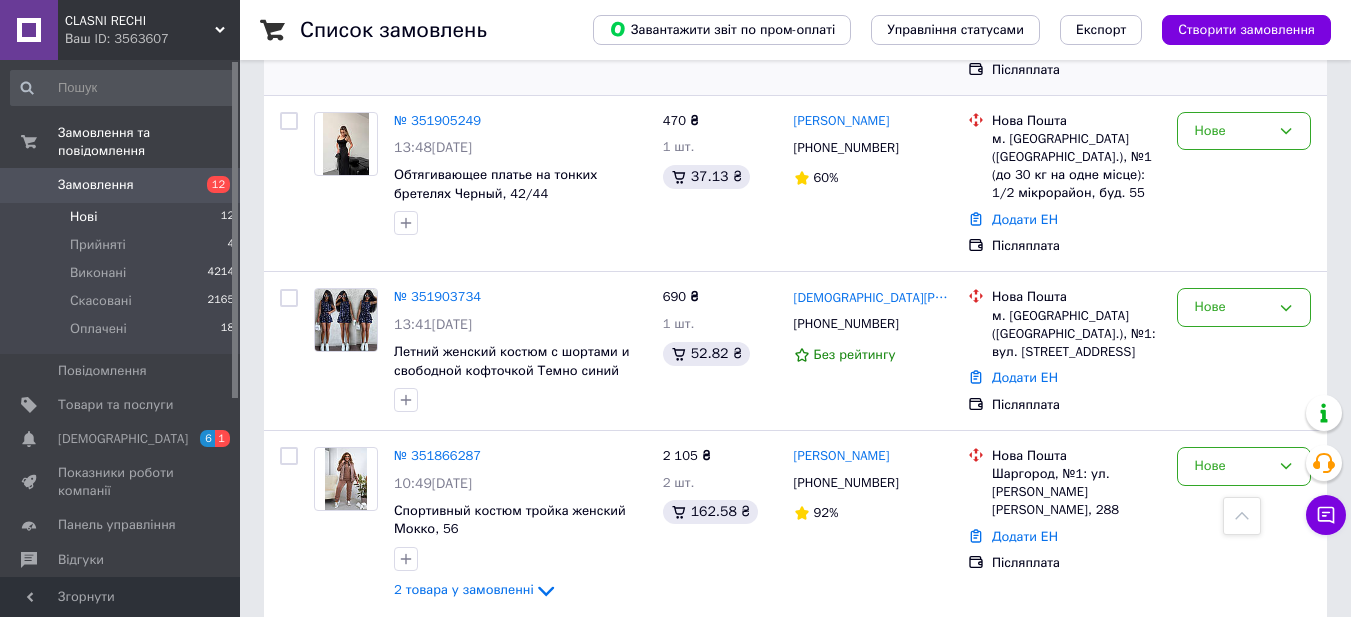 scroll, scrollTop: 1100, scrollLeft: 0, axis: vertical 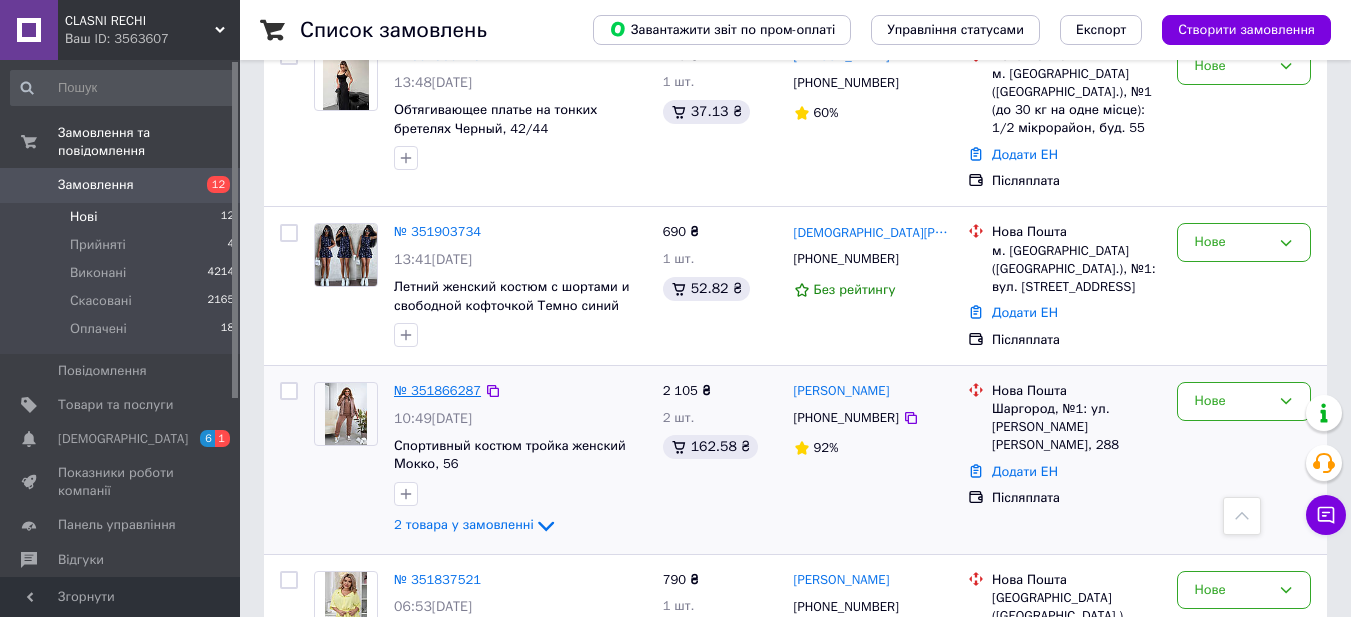 click on "№ 351866287" at bounding box center [437, 390] 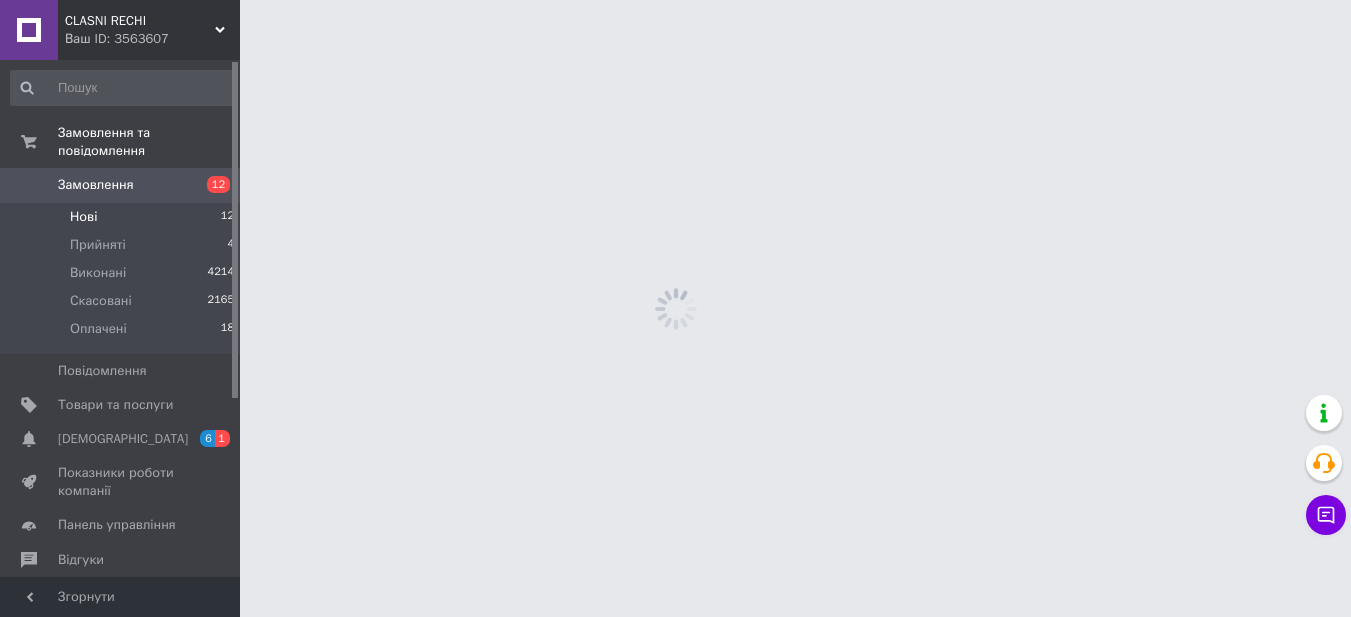 scroll, scrollTop: 0, scrollLeft: 0, axis: both 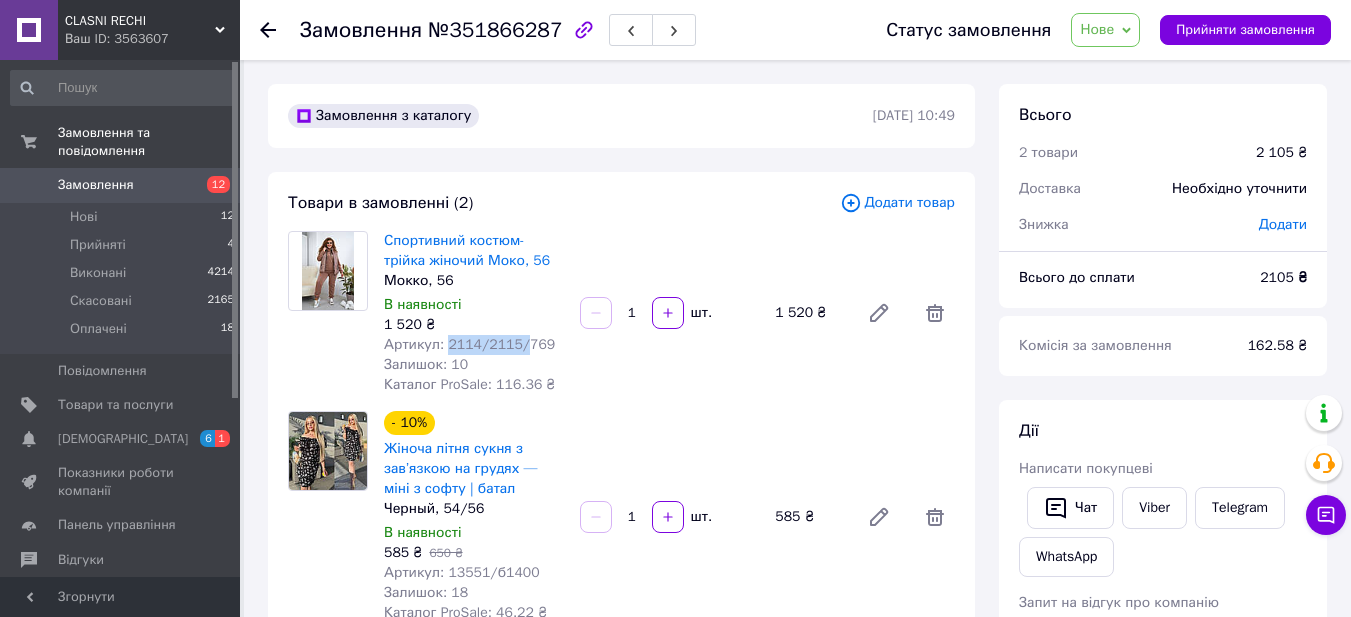 drag, startPoint x: 445, startPoint y: 342, endPoint x: 515, endPoint y: 351, distance: 70.5762 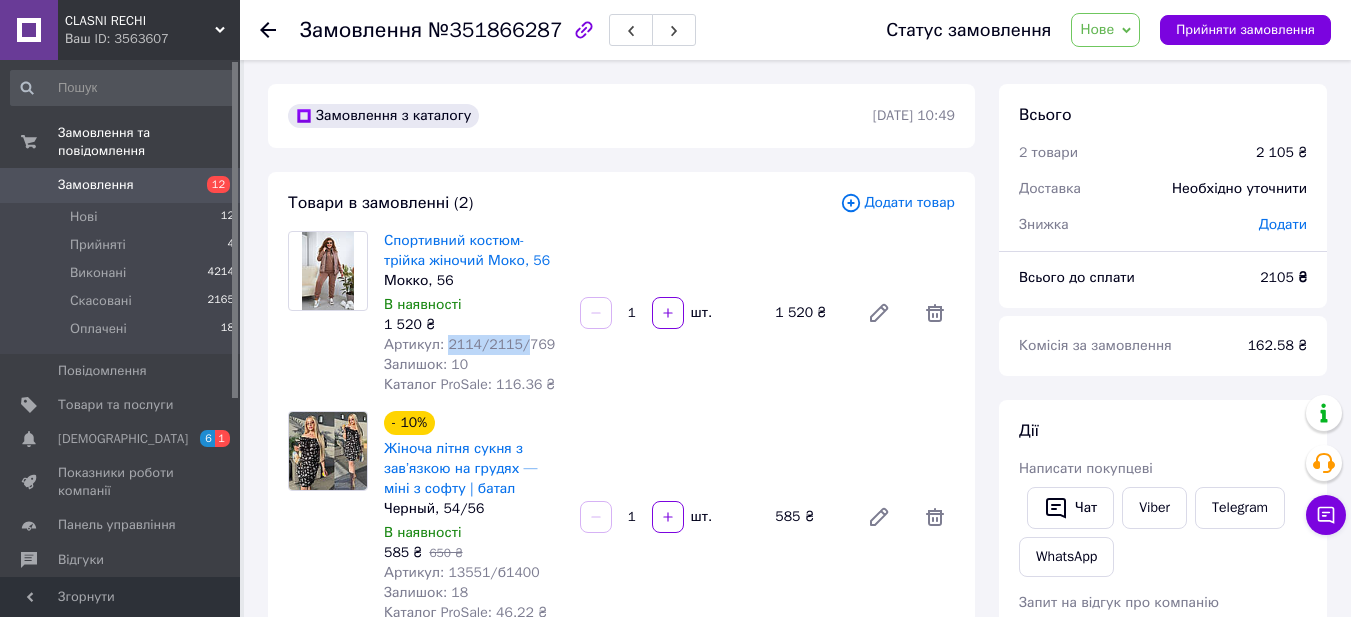 copy on "2114/2115/" 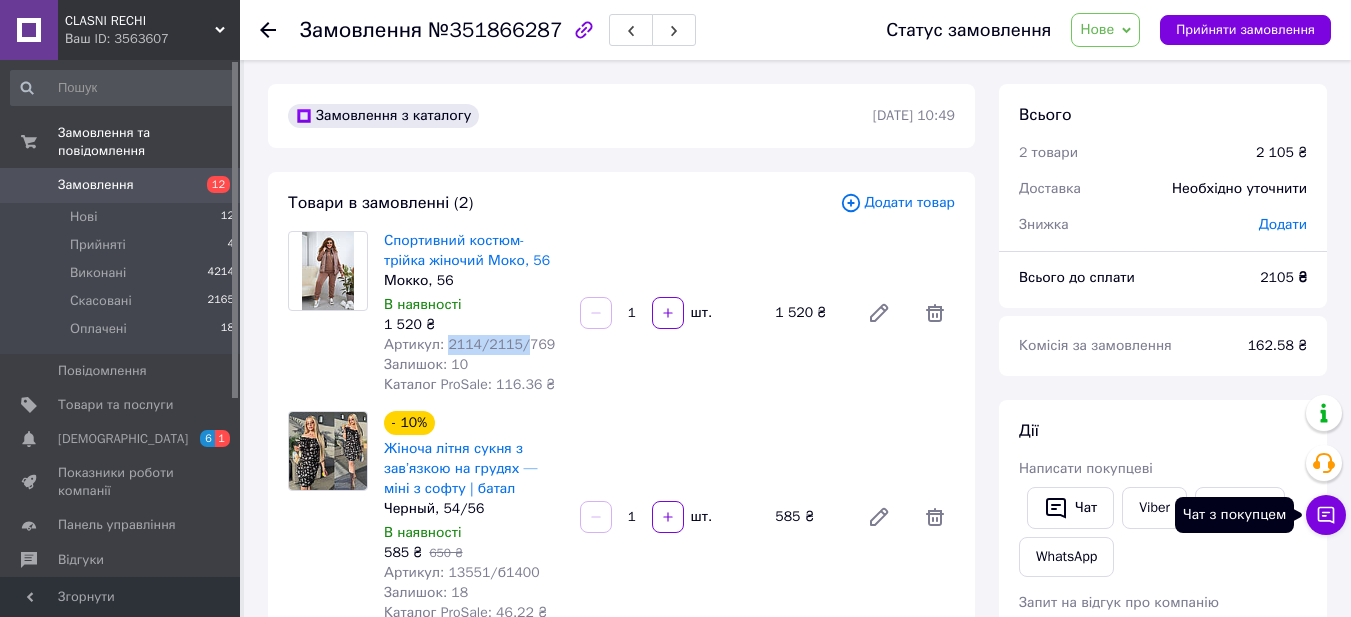 click 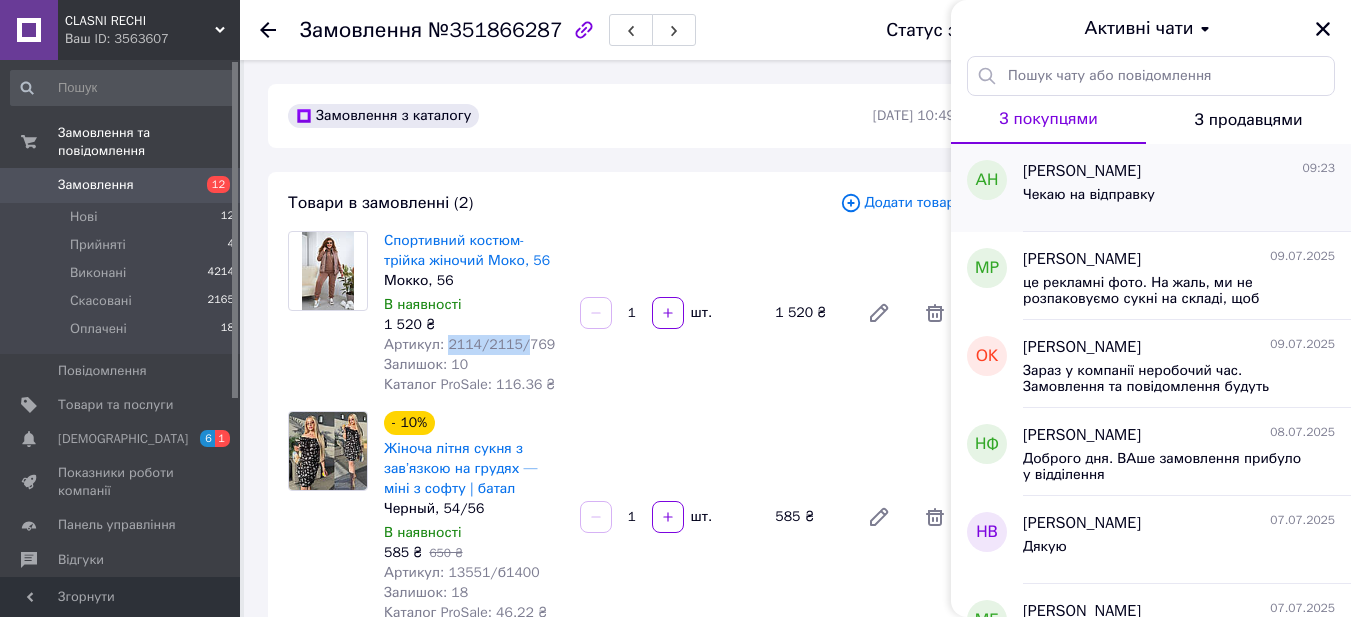 click on "Чекаю на відправку" at bounding box center [1089, 195] 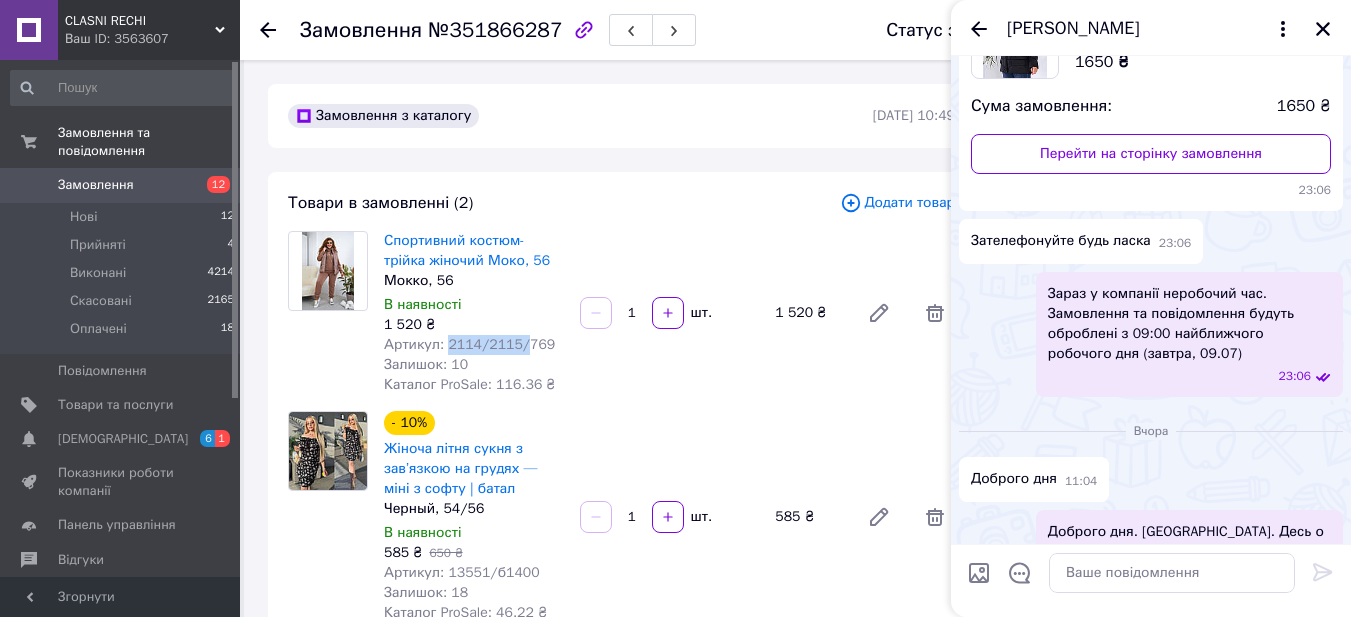scroll, scrollTop: 0, scrollLeft: 0, axis: both 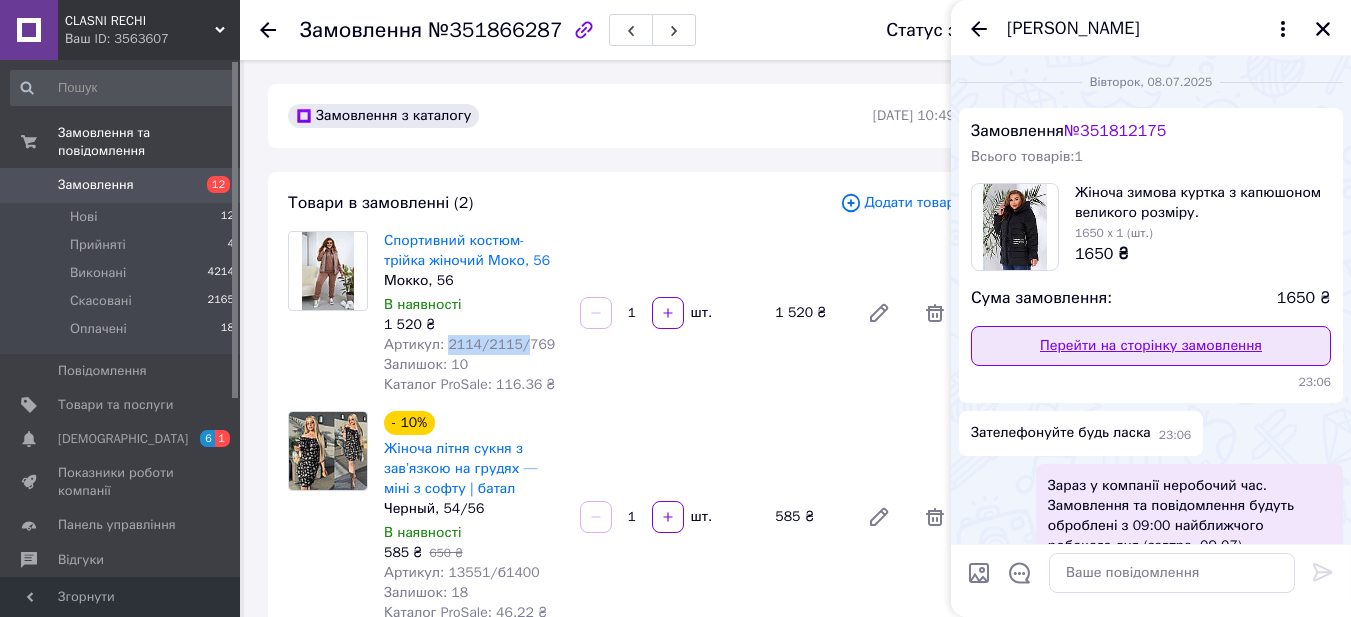 click on "Перейти на сторінку замовлення" at bounding box center (1151, 346) 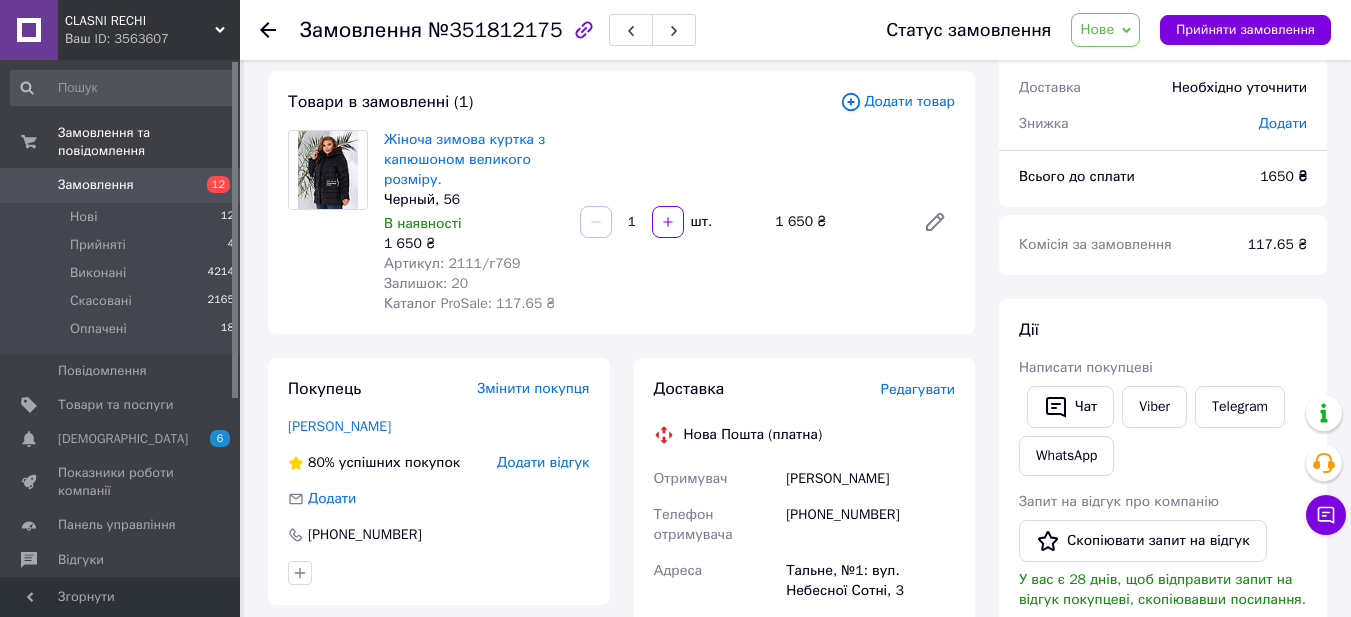 scroll, scrollTop: 100, scrollLeft: 0, axis: vertical 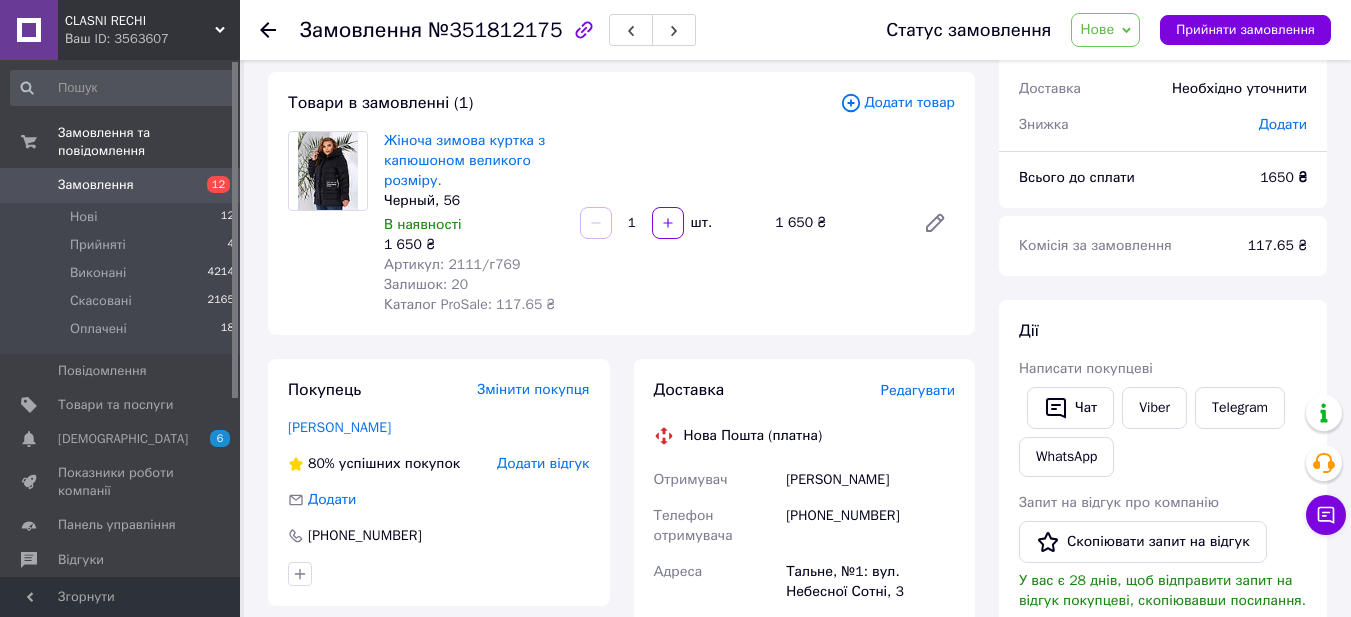 drag, startPoint x: 266, startPoint y: 25, endPoint x: 302, endPoint y: 331, distance: 308.11038 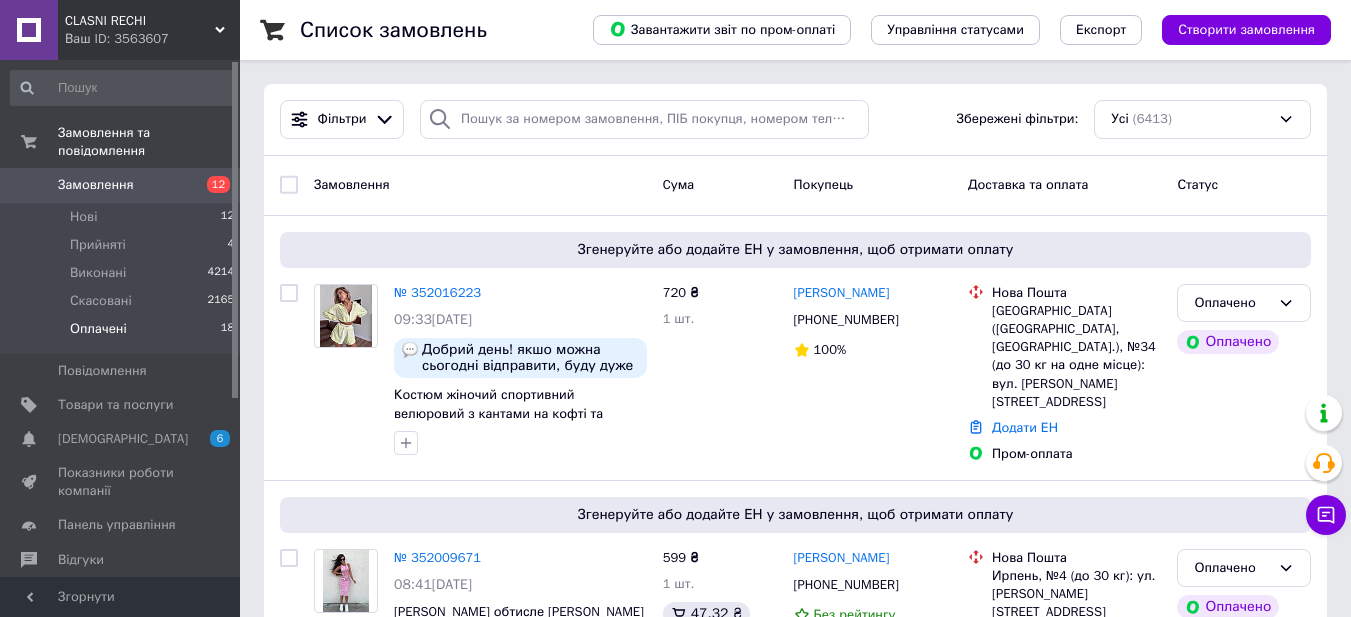 click on "Оплачені" at bounding box center (98, 329) 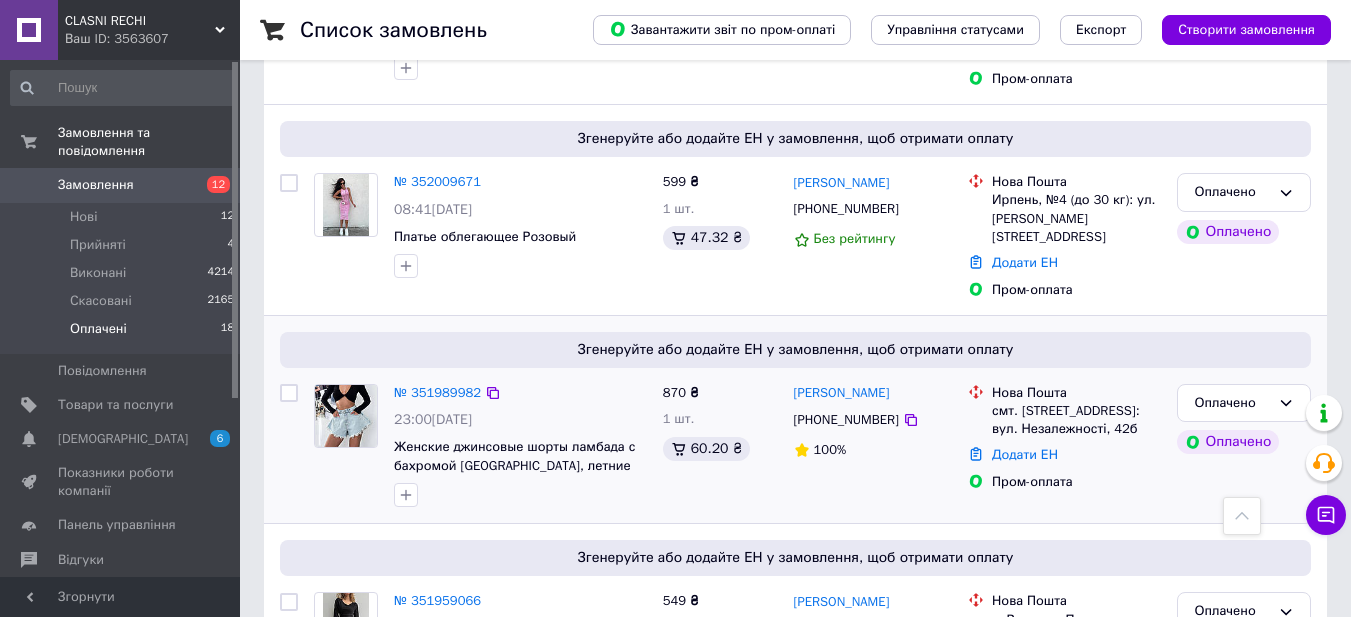 scroll, scrollTop: 400, scrollLeft: 0, axis: vertical 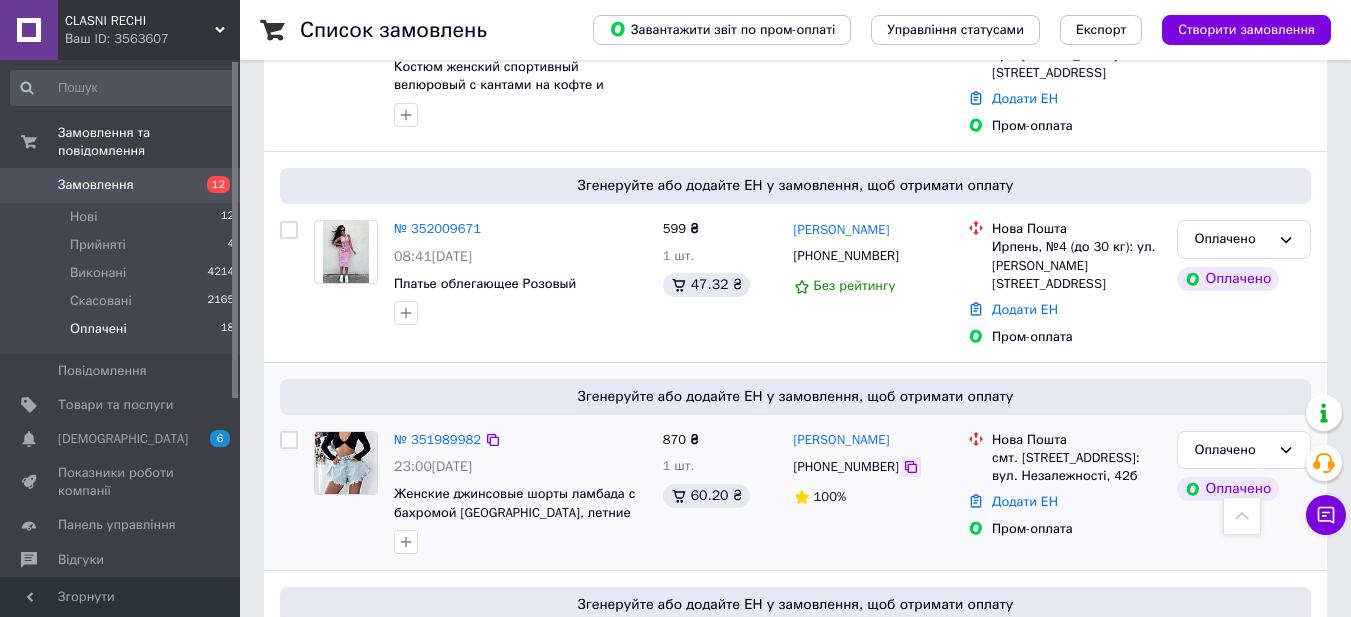 click 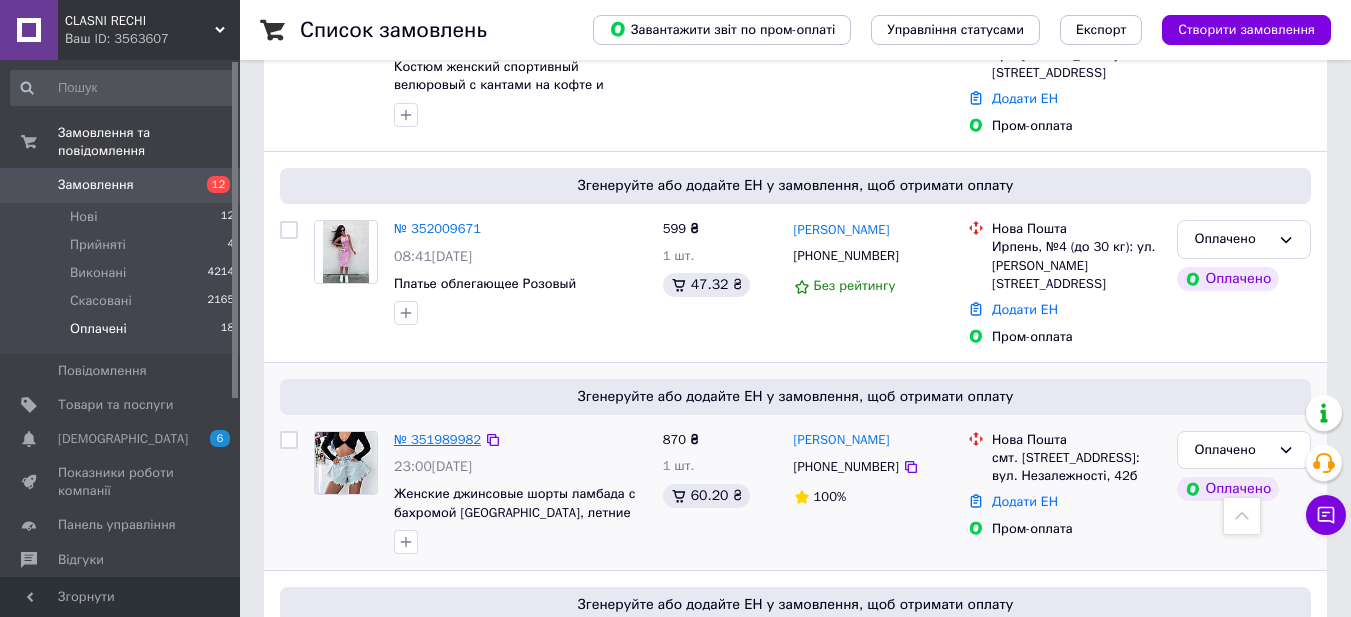 click on "№ 351989982" at bounding box center (437, 439) 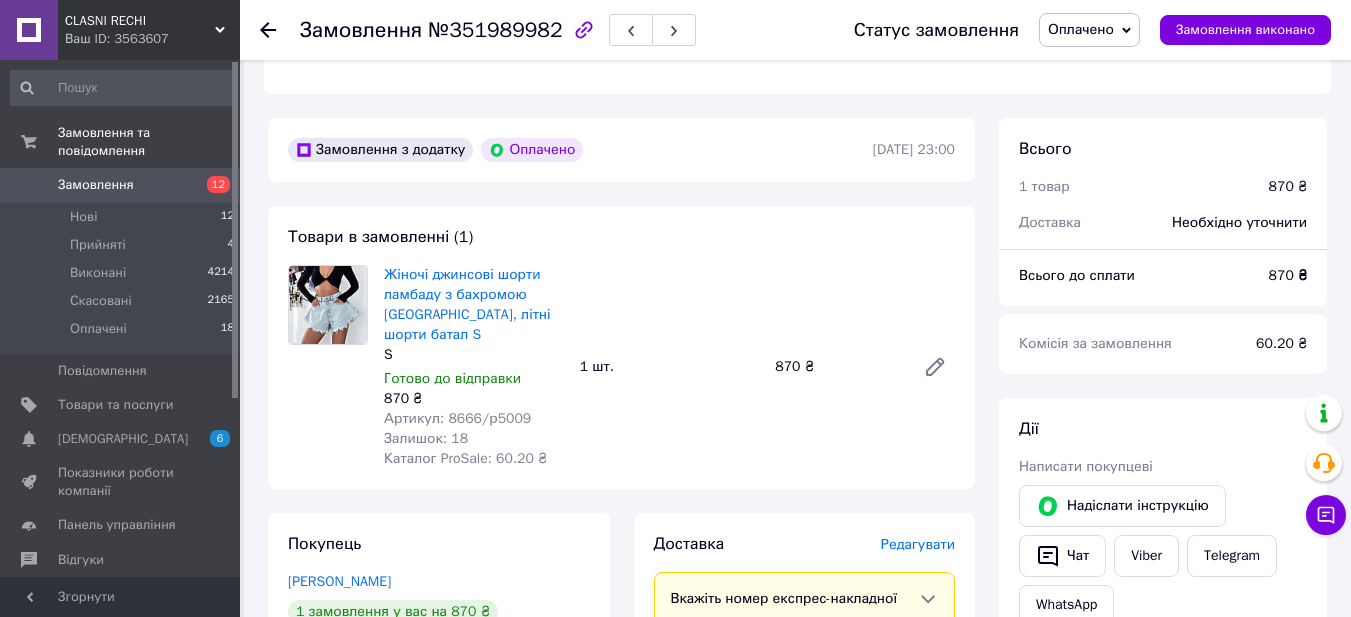 scroll, scrollTop: 600, scrollLeft: 0, axis: vertical 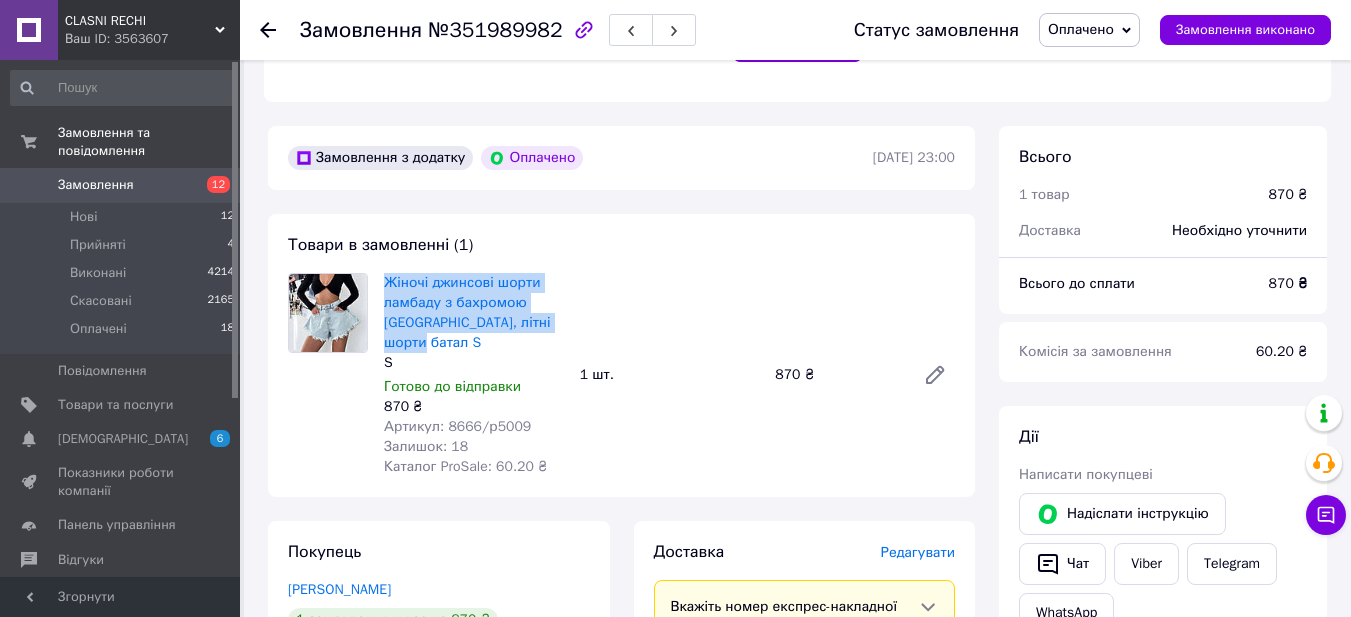 drag, startPoint x: 443, startPoint y: 322, endPoint x: 382, endPoint y: 260, distance: 86.977005 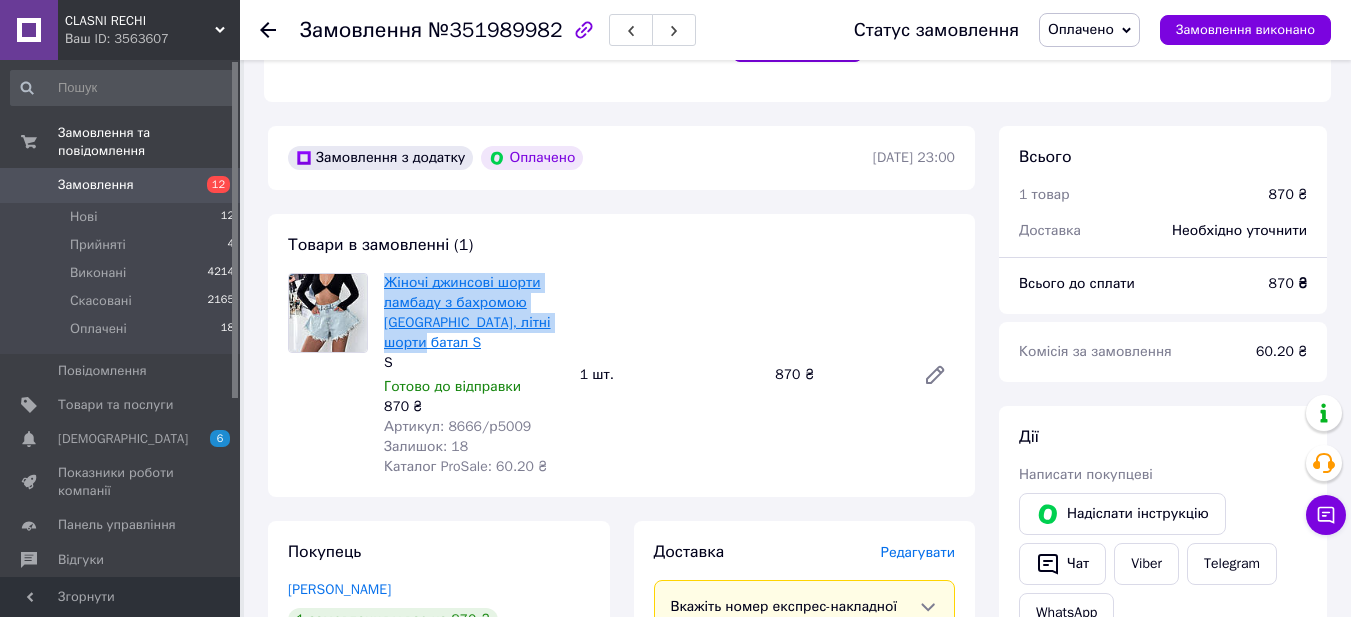 copy on "Жіночі джинсові шорти ламбаду з бахромою [GEOGRAPHIC_DATA], літні шорти батал S" 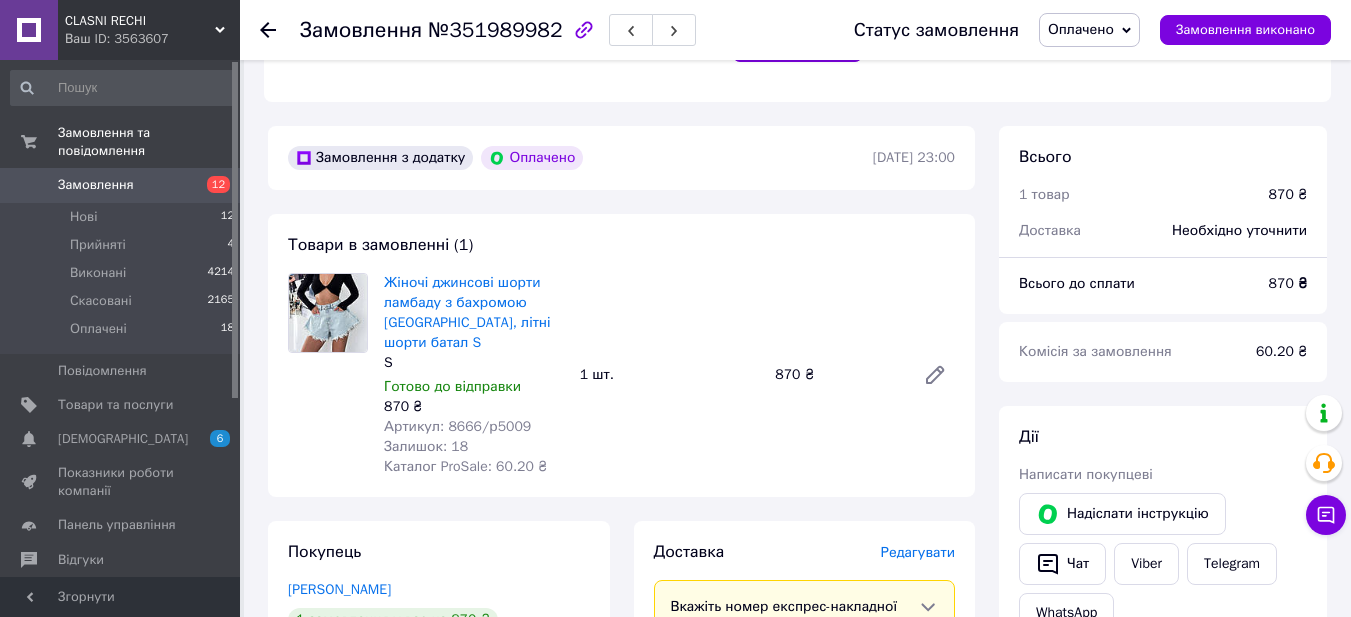click 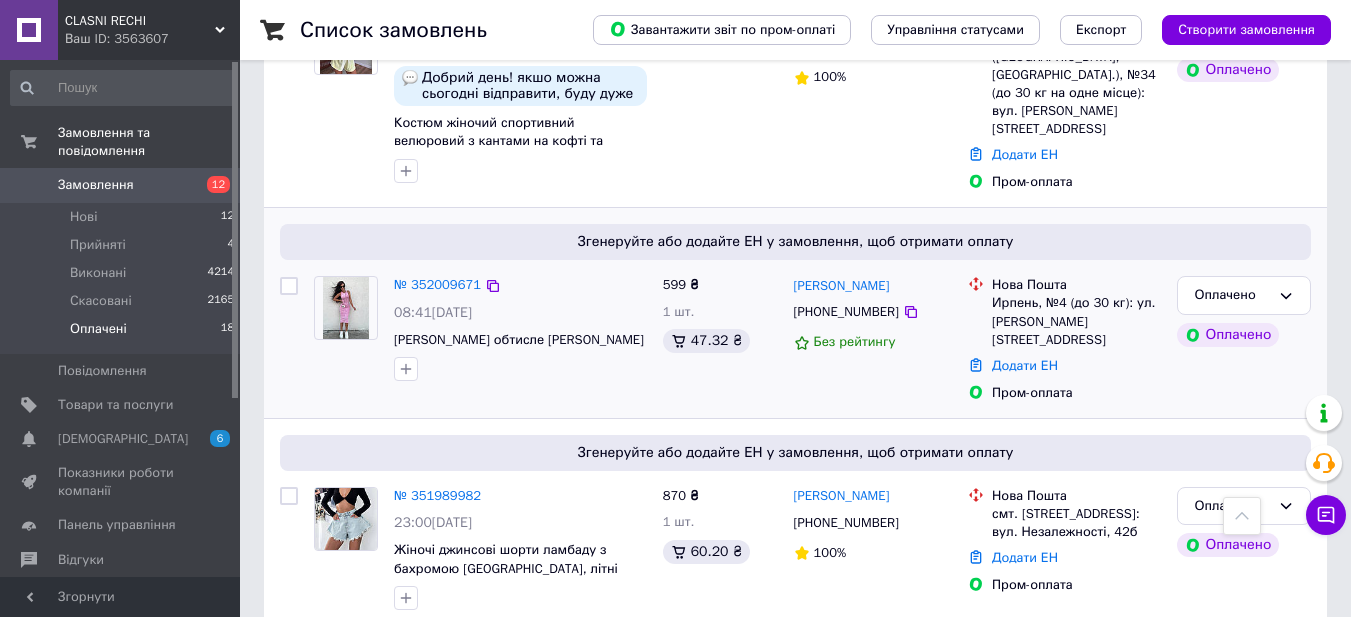scroll, scrollTop: 300, scrollLeft: 0, axis: vertical 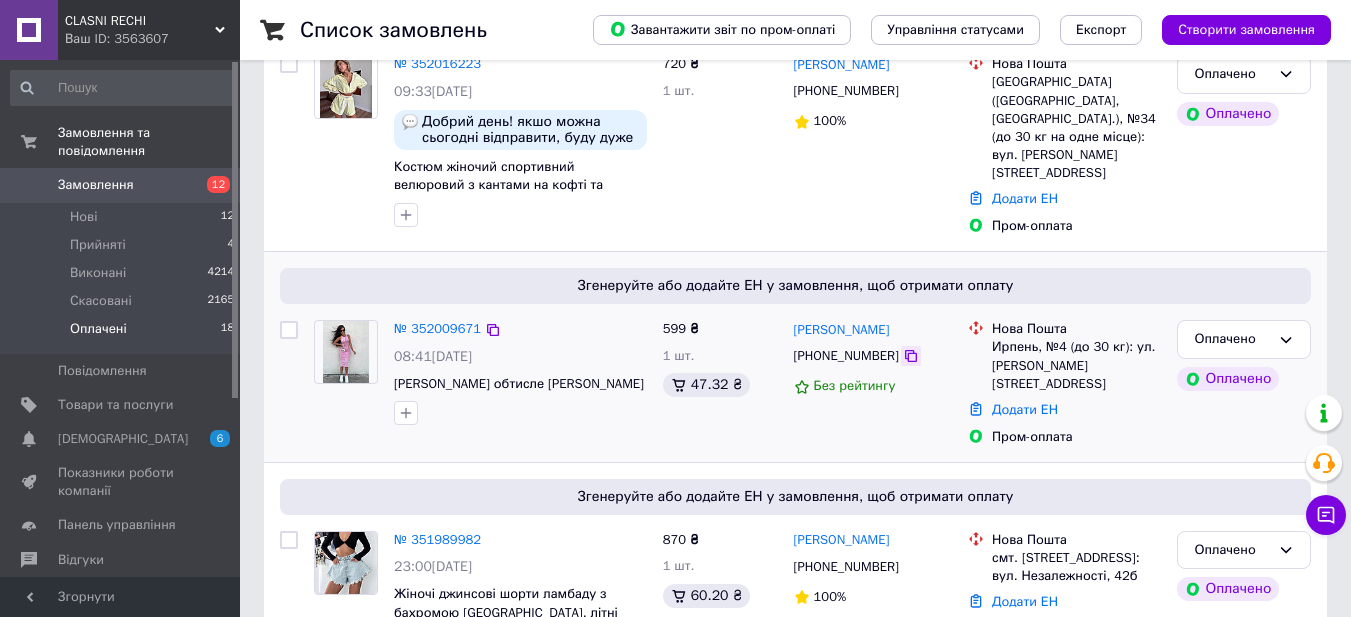 click 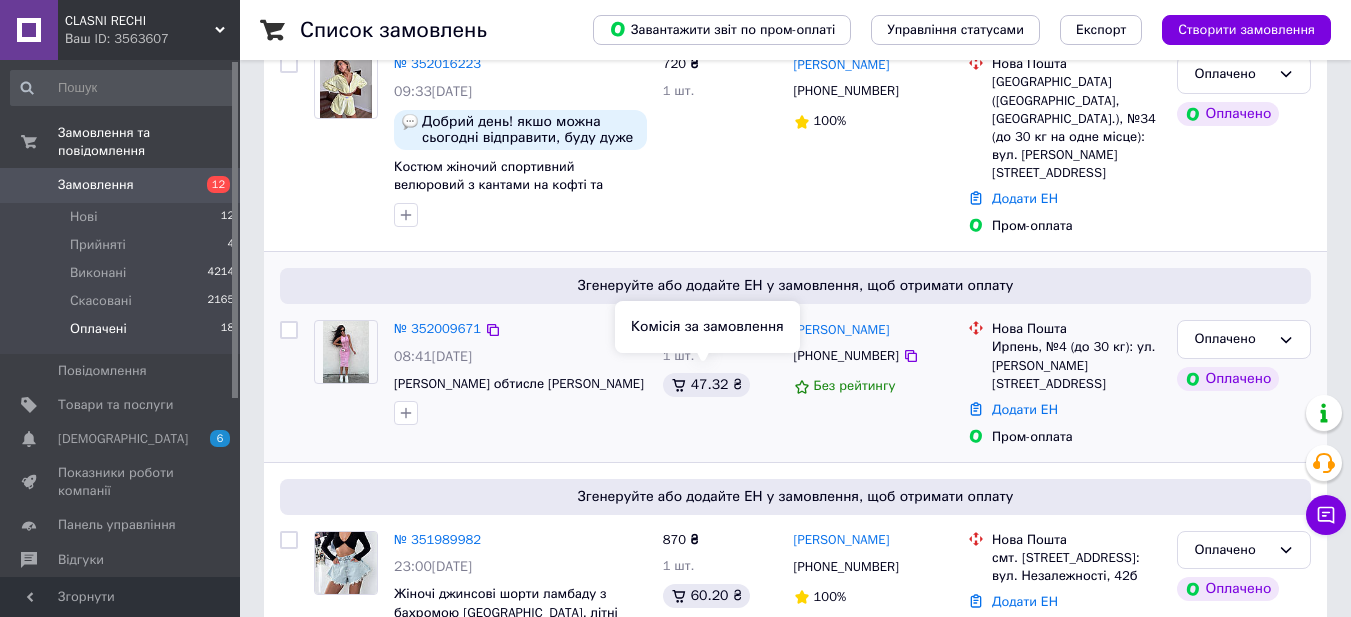 scroll, scrollTop: 100, scrollLeft: 0, axis: vertical 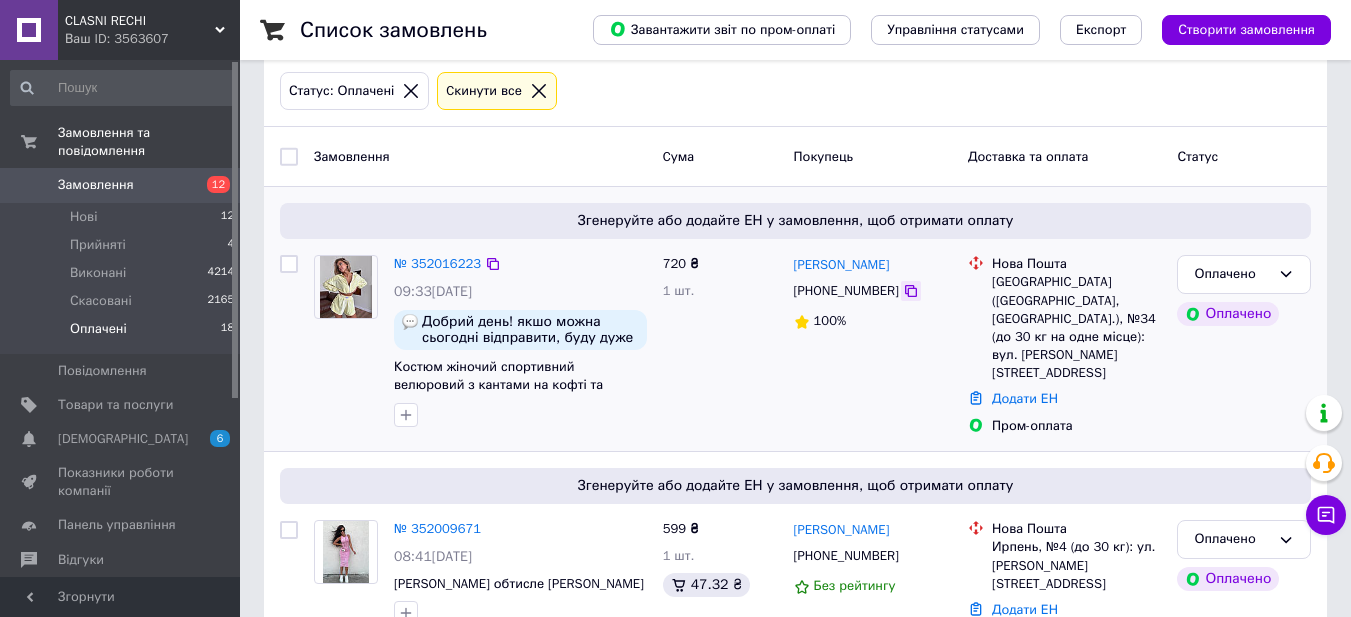 click 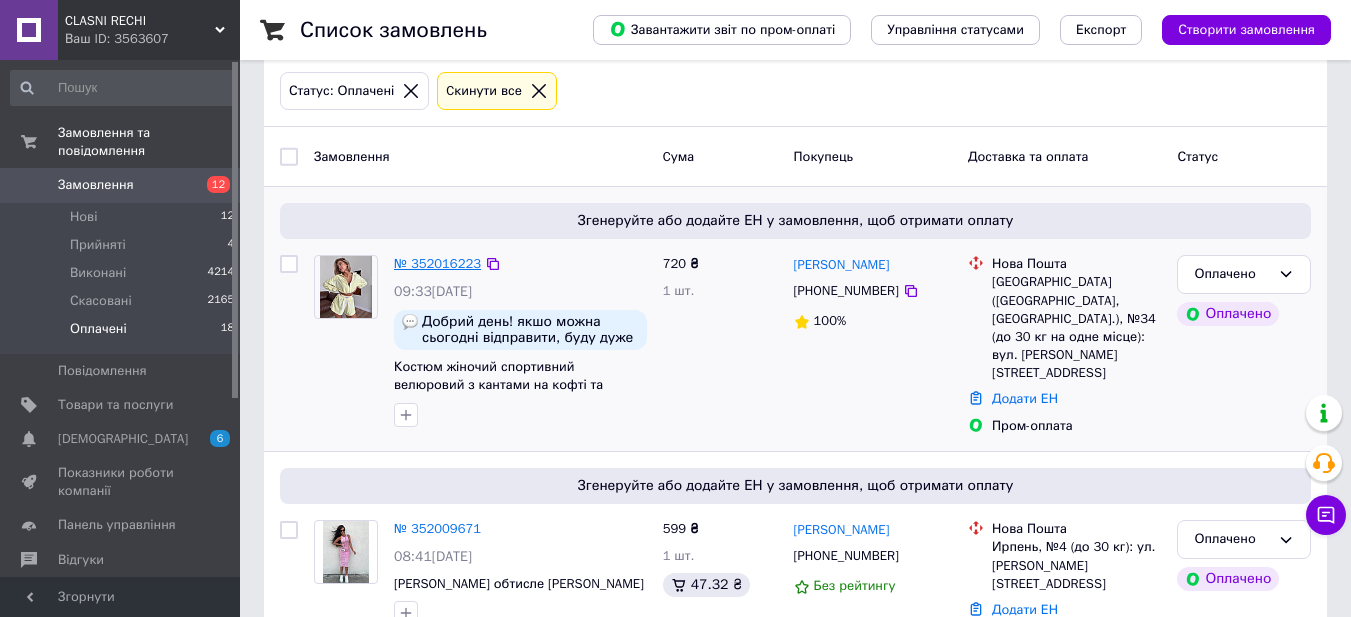 click on "№ 352016223" at bounding box center (437, 263) 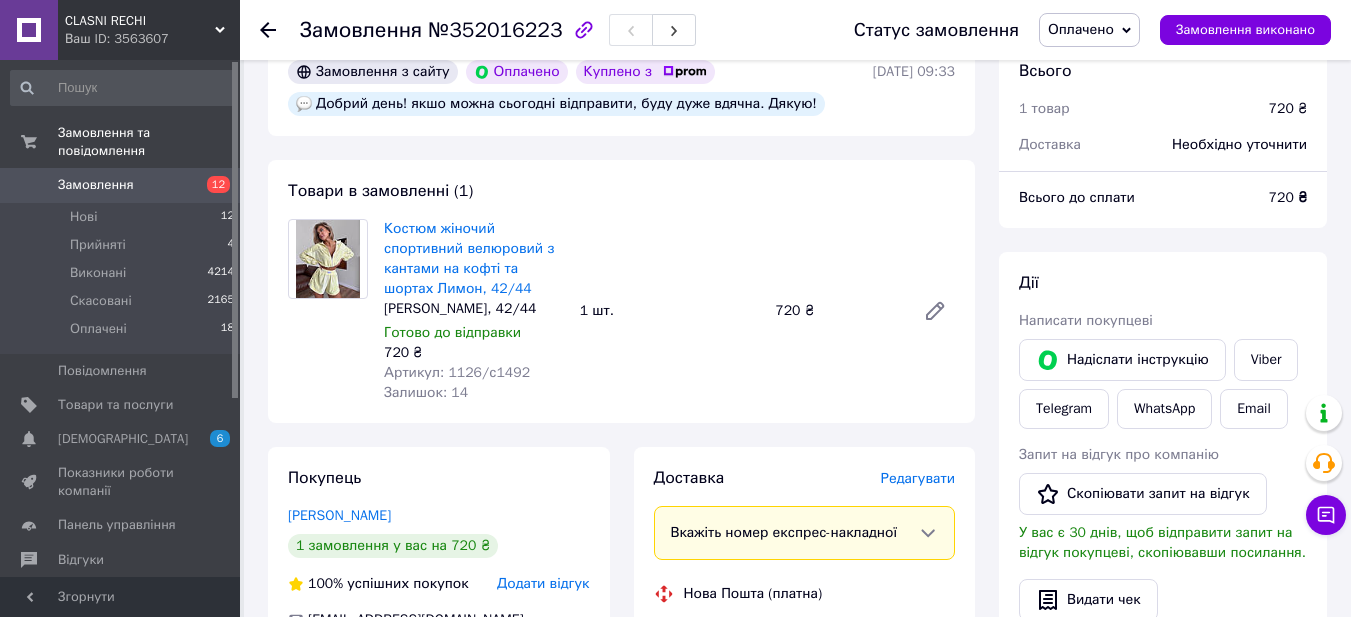 scroll, scrollTop: 700, scrollLeft: 0, axis: vertical 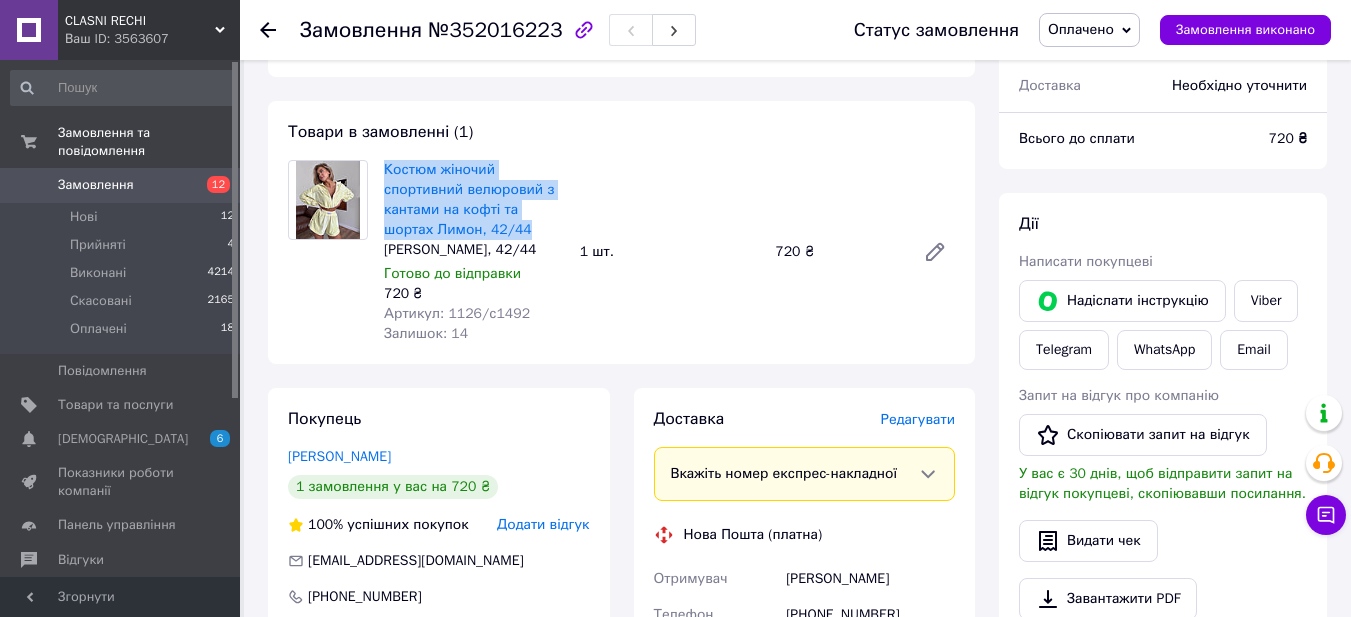 drag, startPoint x: 486, startPoint y: 211, endPoint x: 383, endPoint y: 152, distance: 118.70131 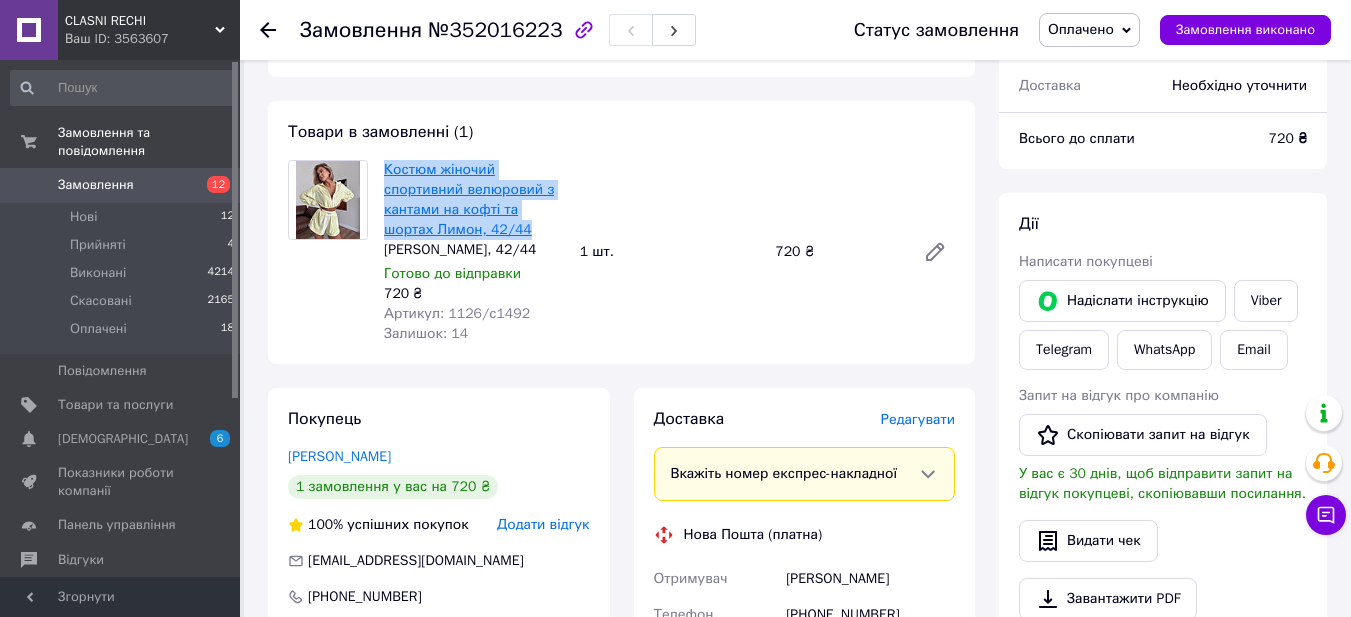 copy on "Костюм жіночий спортивний велюровий з кантами на кофті та шортах Лимон, 42/44" 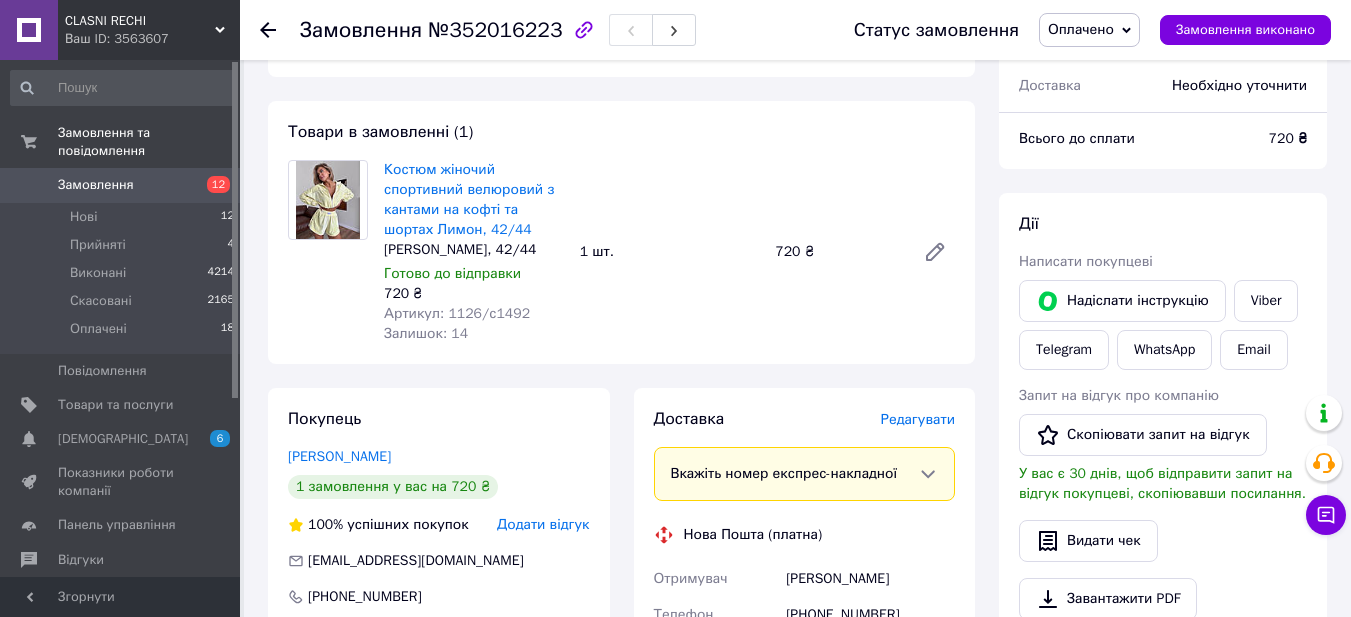 click 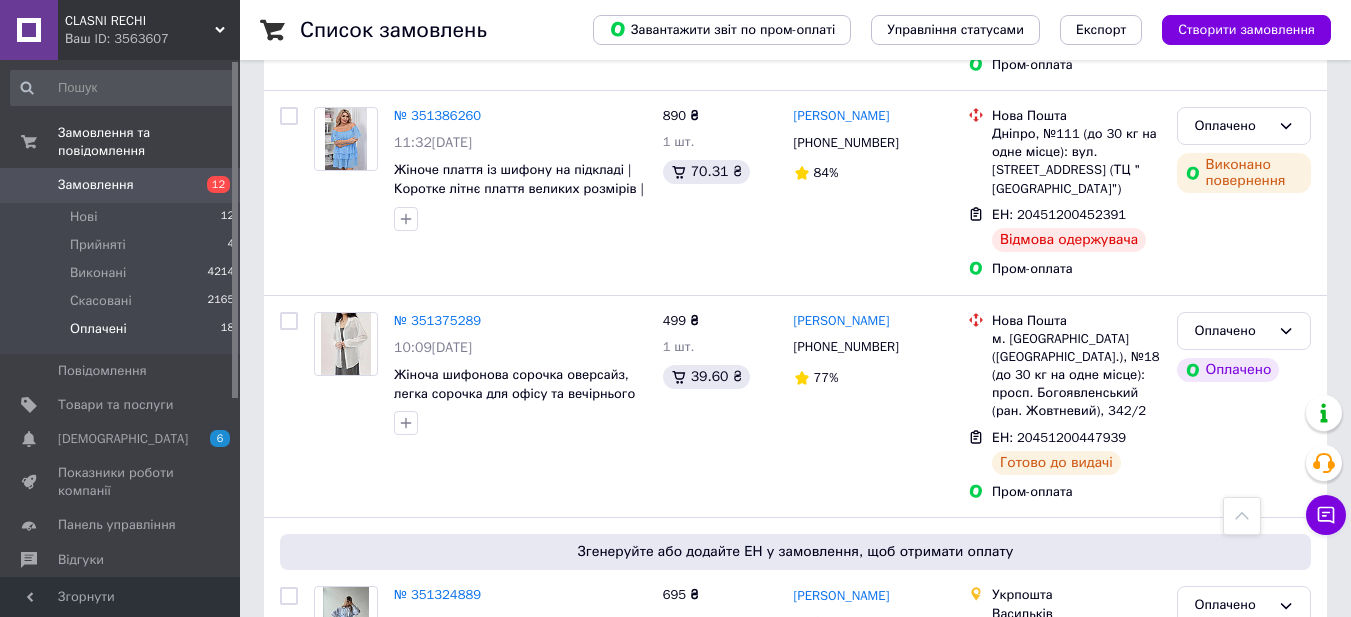 scroll, scrollTop: 3000, scrollLeft: 0, axis: vertical 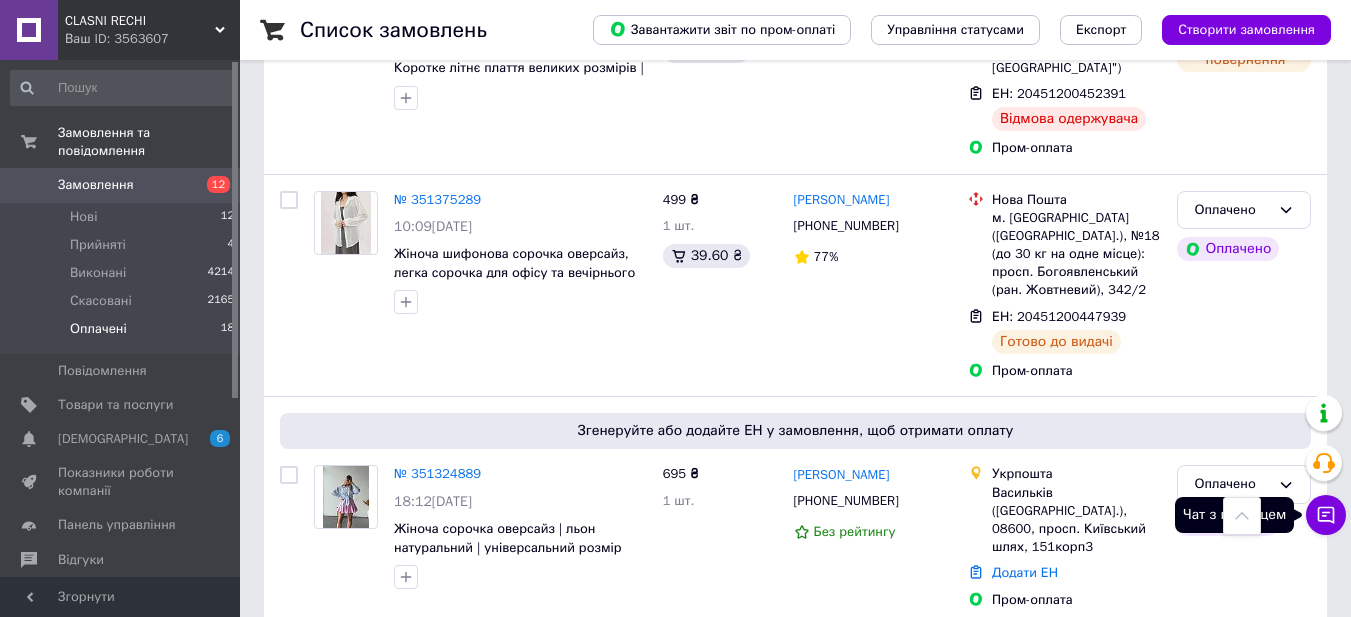 click on "Чат з покупцем" at bounding box center [1326, 515] 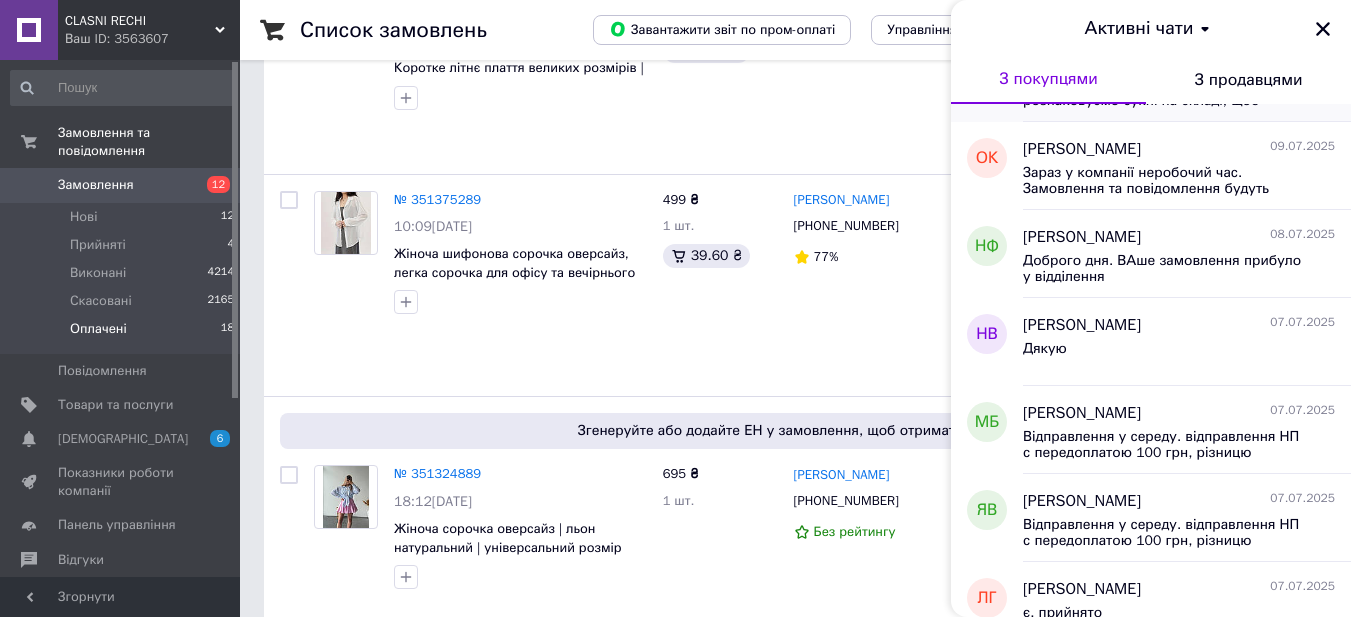 scroll, scrollTop: 200, scrollLeft: 0, axis: vertical 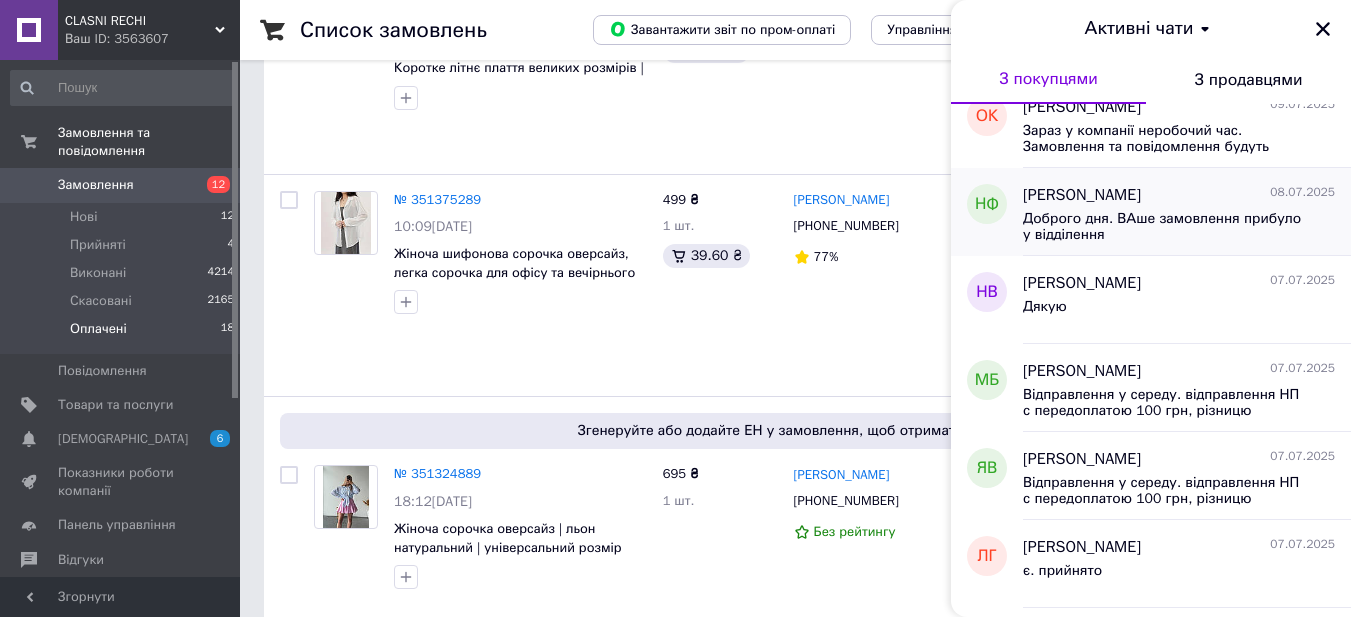 click on "Доброго дня. ВАше замовлення прибуло у відділення" at bounding box center (1165, 227) 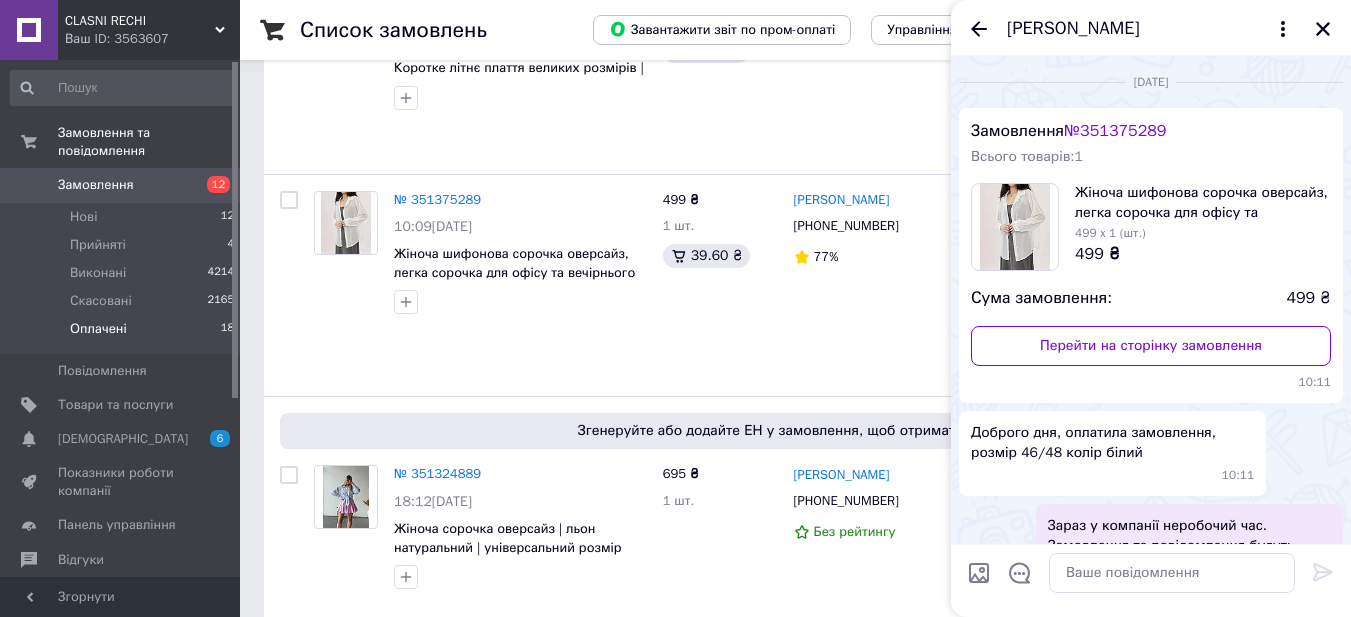 scroll, scrollTop: 331, scrollLeft: 0, axis: vertical 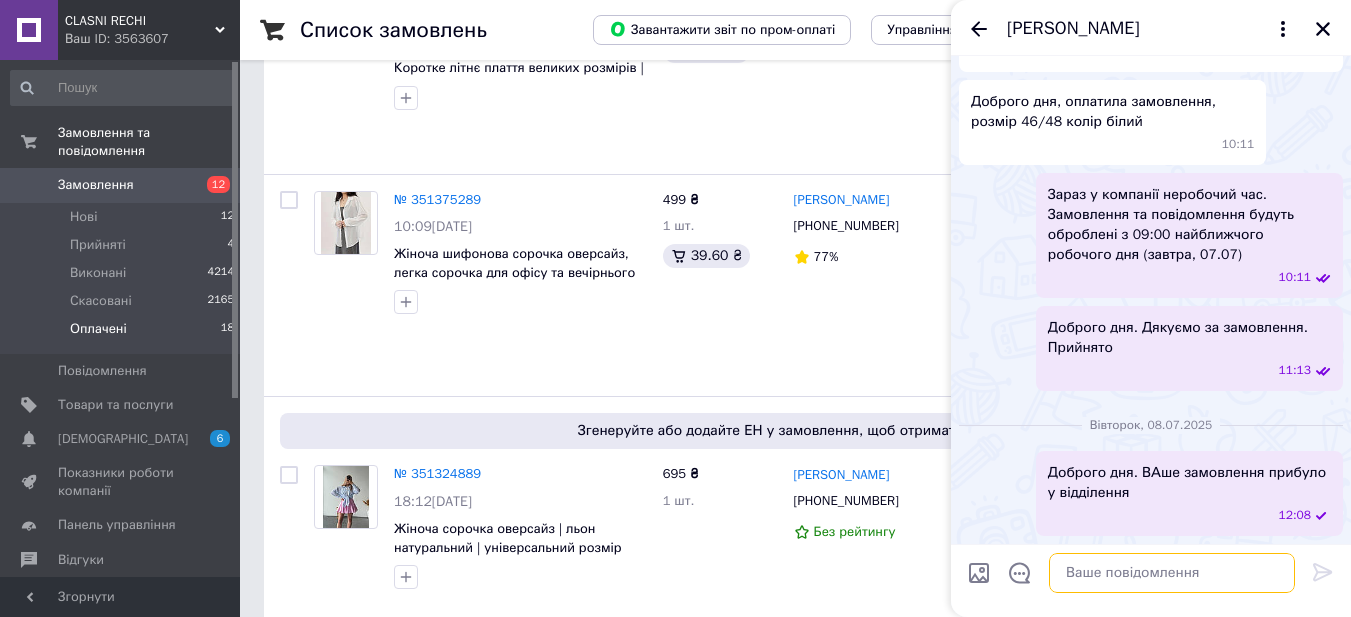drag, startPoint x: 1138, startPoint y: 579, endPoint x: 1154, endPoint y: 549, distance: 34 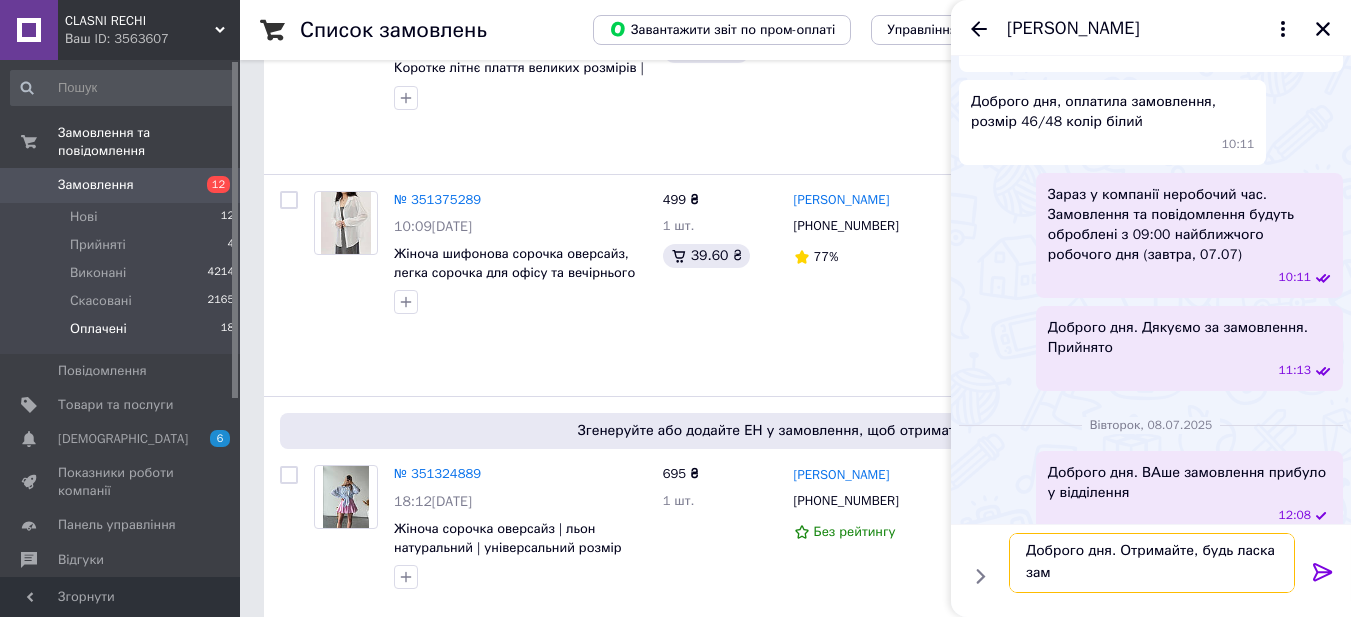scroll, scrollTop: 2, scrollLeft: 0, axis: vertical 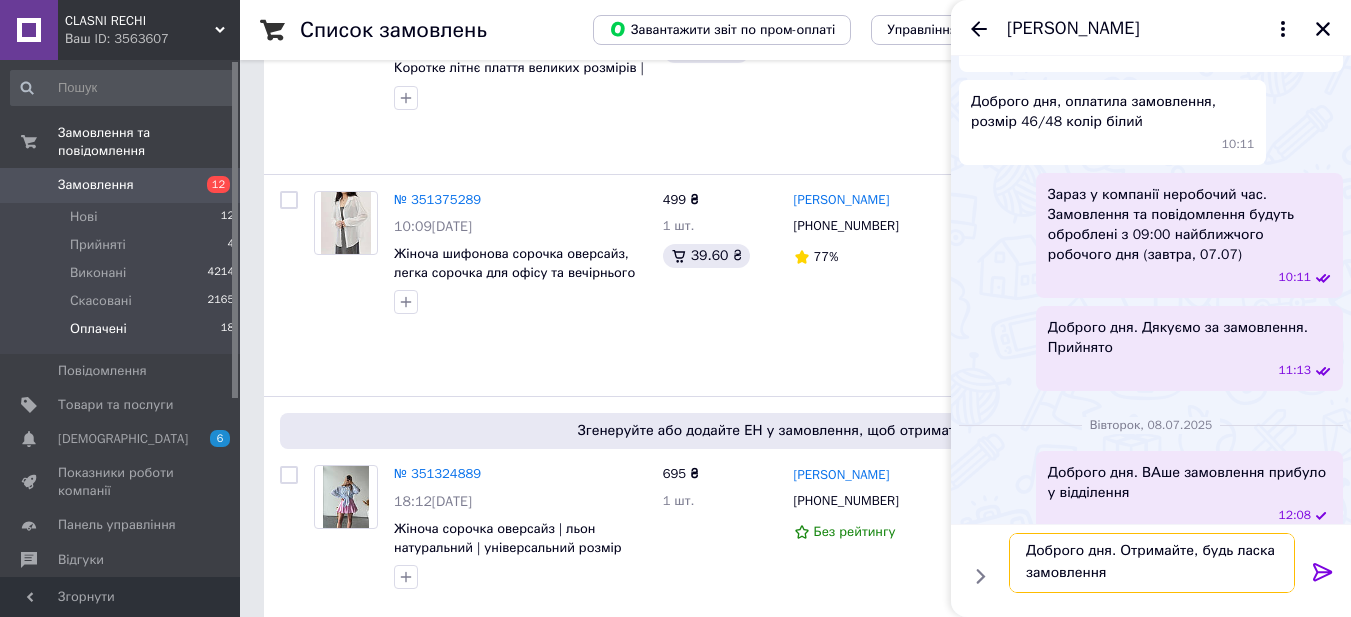 type on "Доброго дня. Отримайте, будь ласка замовлення" 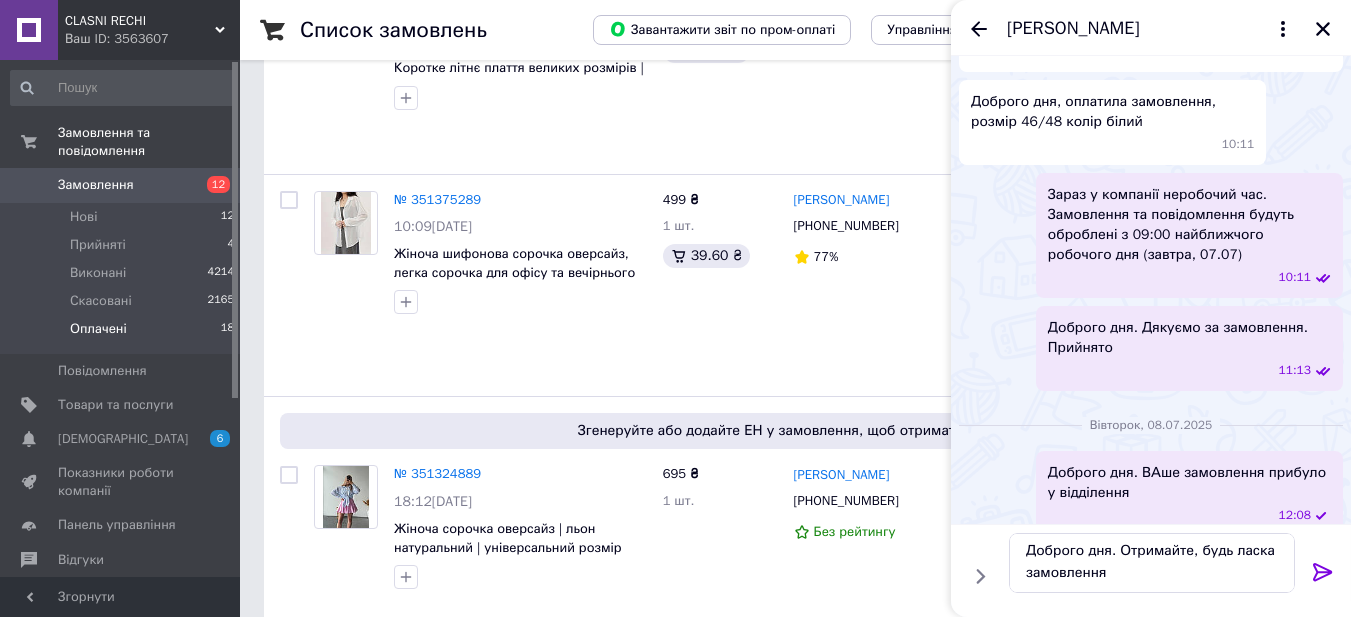 click 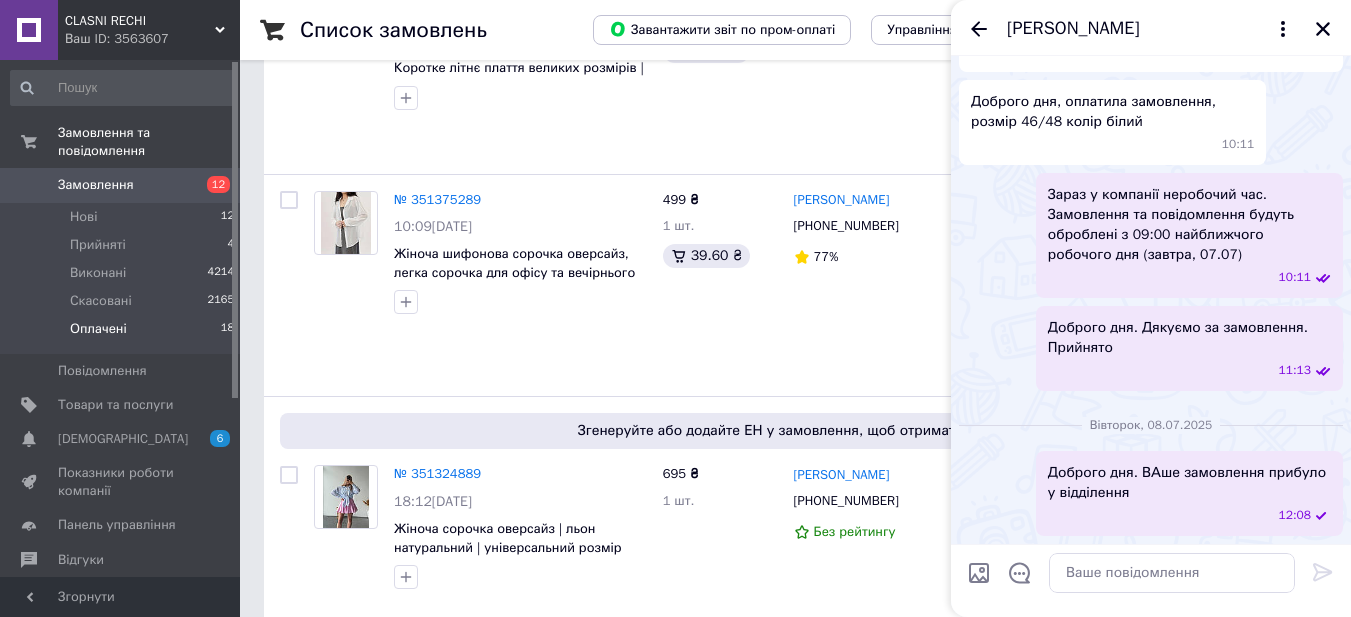 scroll, scrollTop: 0, scrollLeft: 0, axis: both 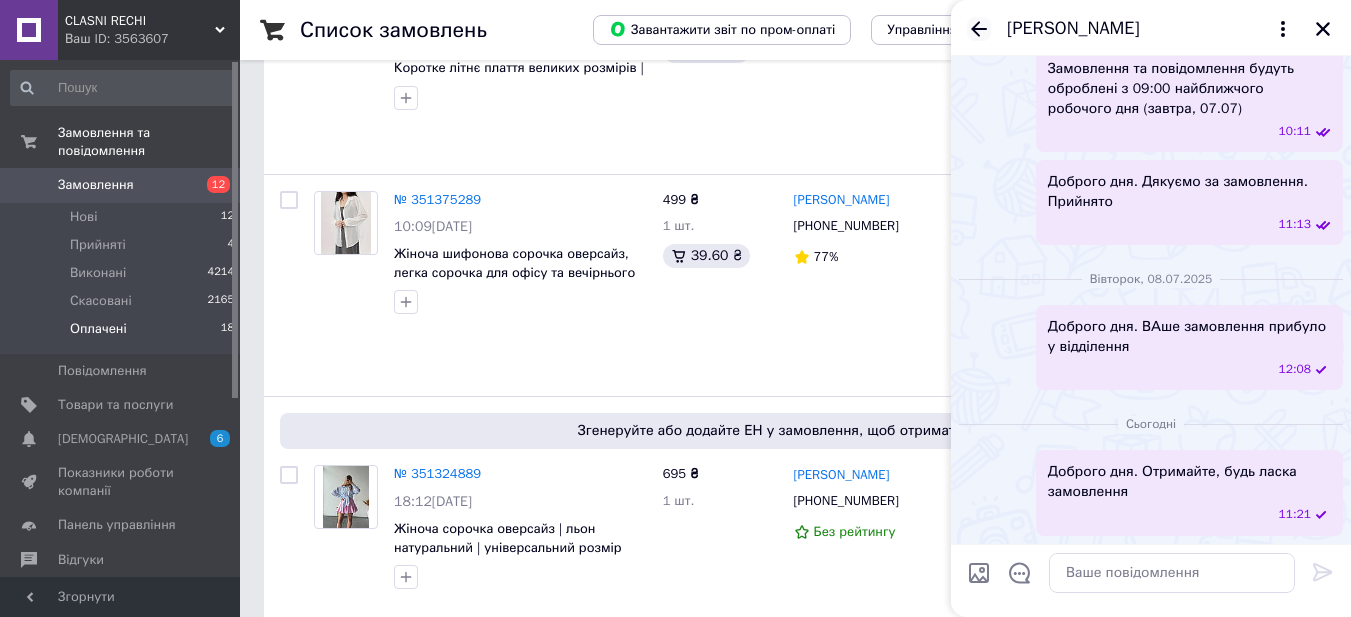 click 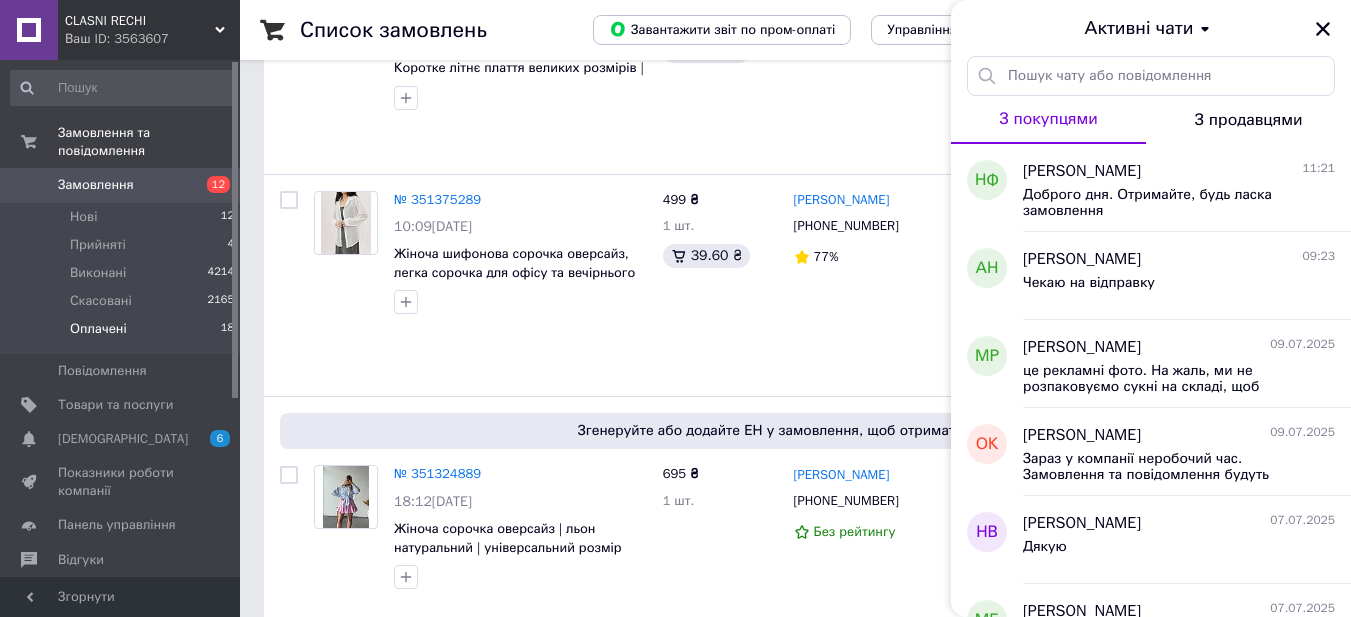 drag, startPoint x: 1323, startPoint y: 25, endPoint x: 1158, endPoint y: 112, distance: 186.5315 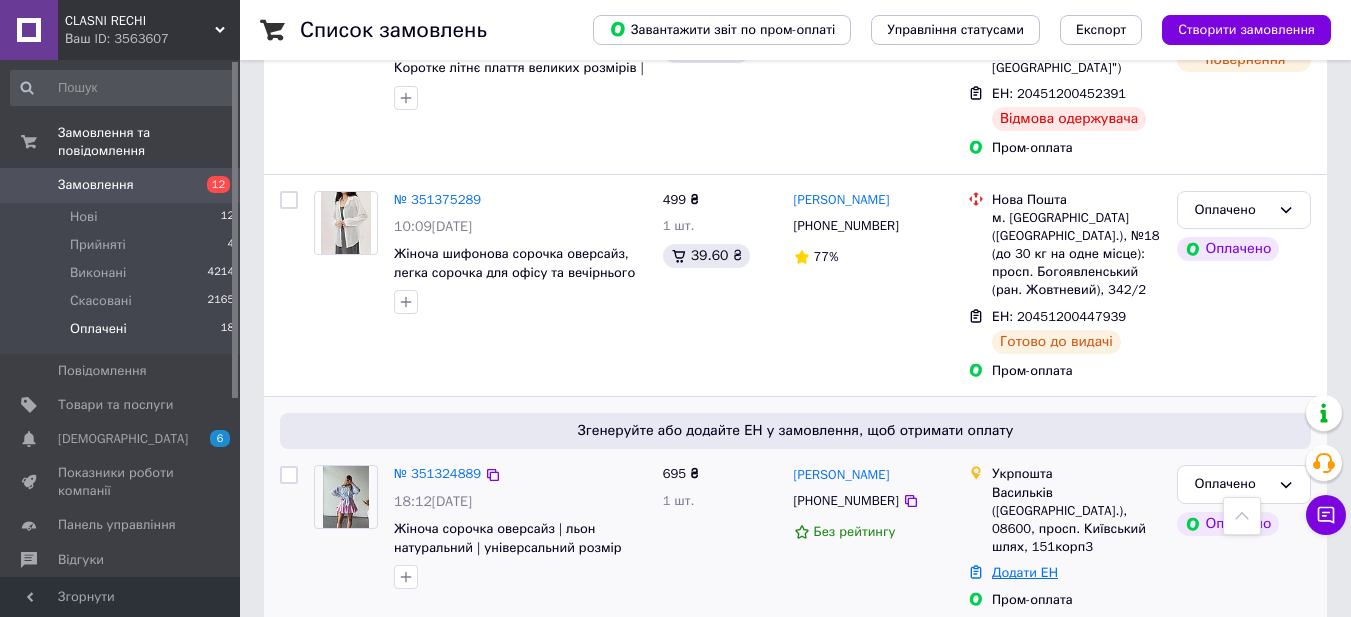 drag, startPoint x: 1034, startPoint y: 439, endPoint x: 1014, endPoint y: 440, distance: 20.024984 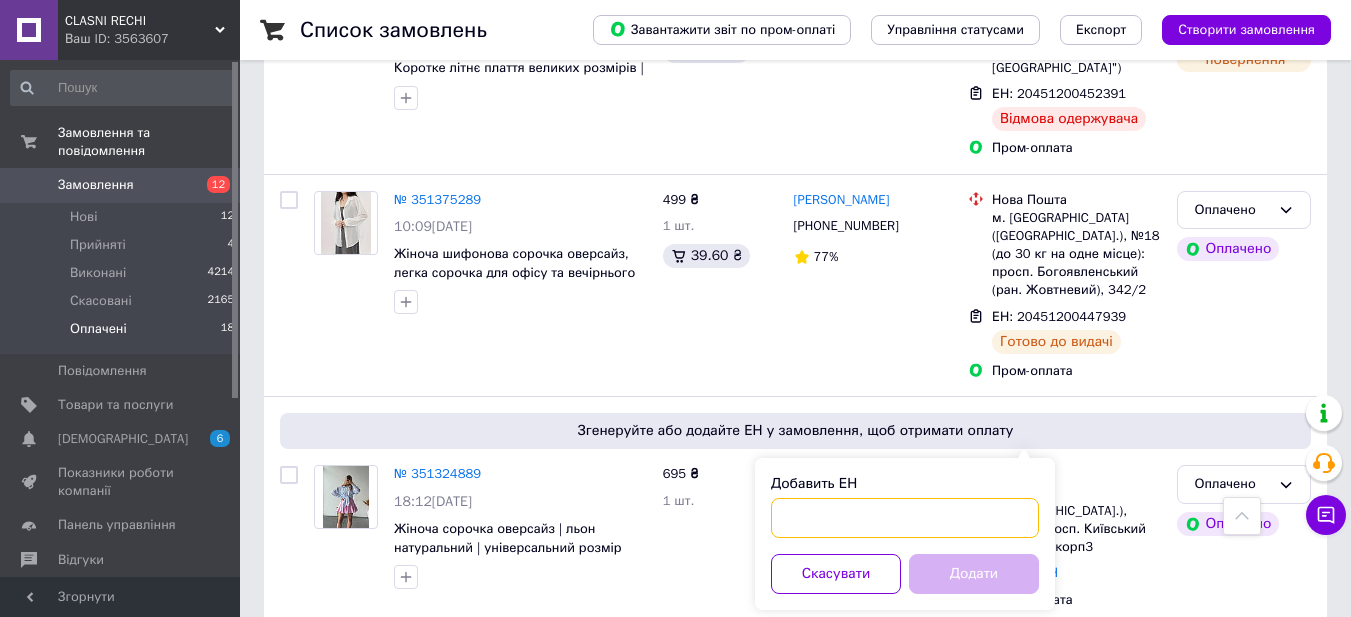 paste on "0505335687889" 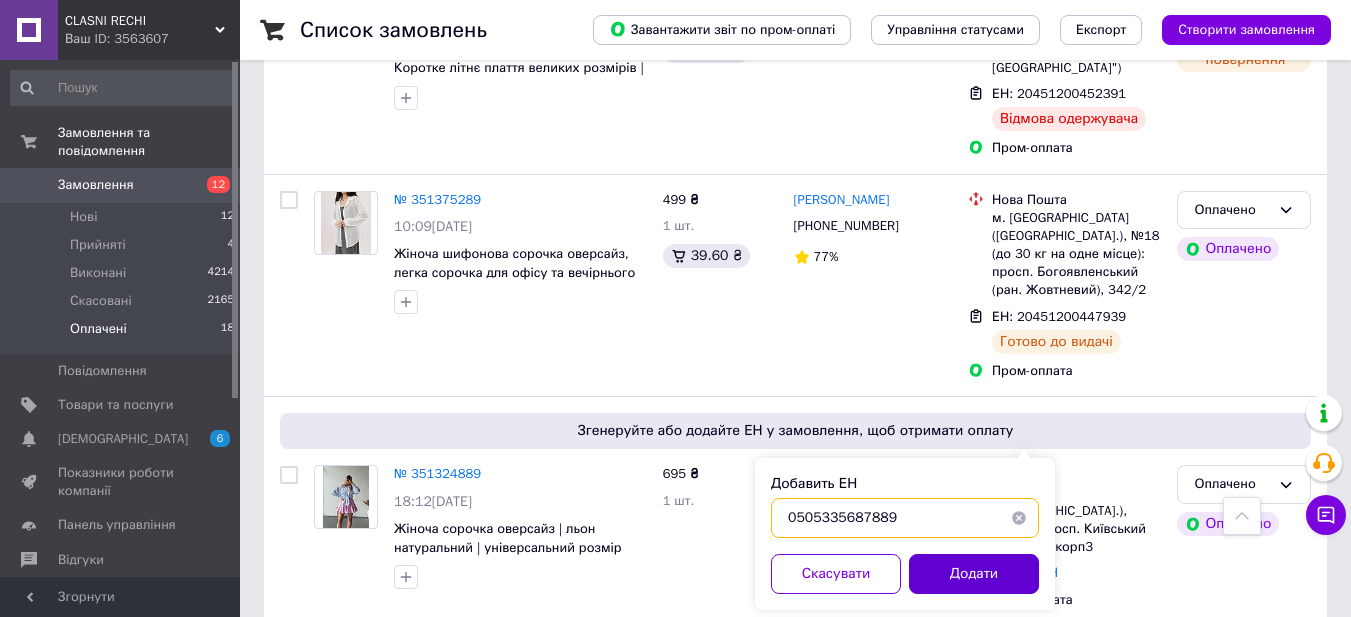 type on "0505335687889" 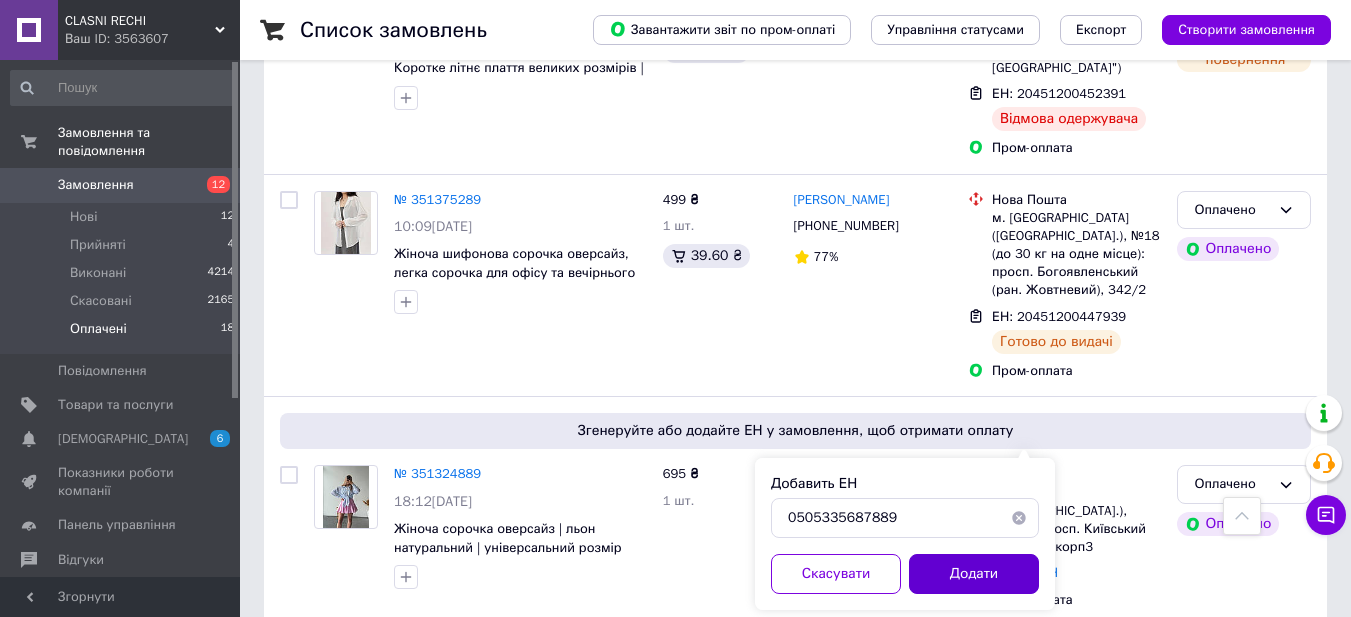 click on "Додати" at bounding box center (974, 574) 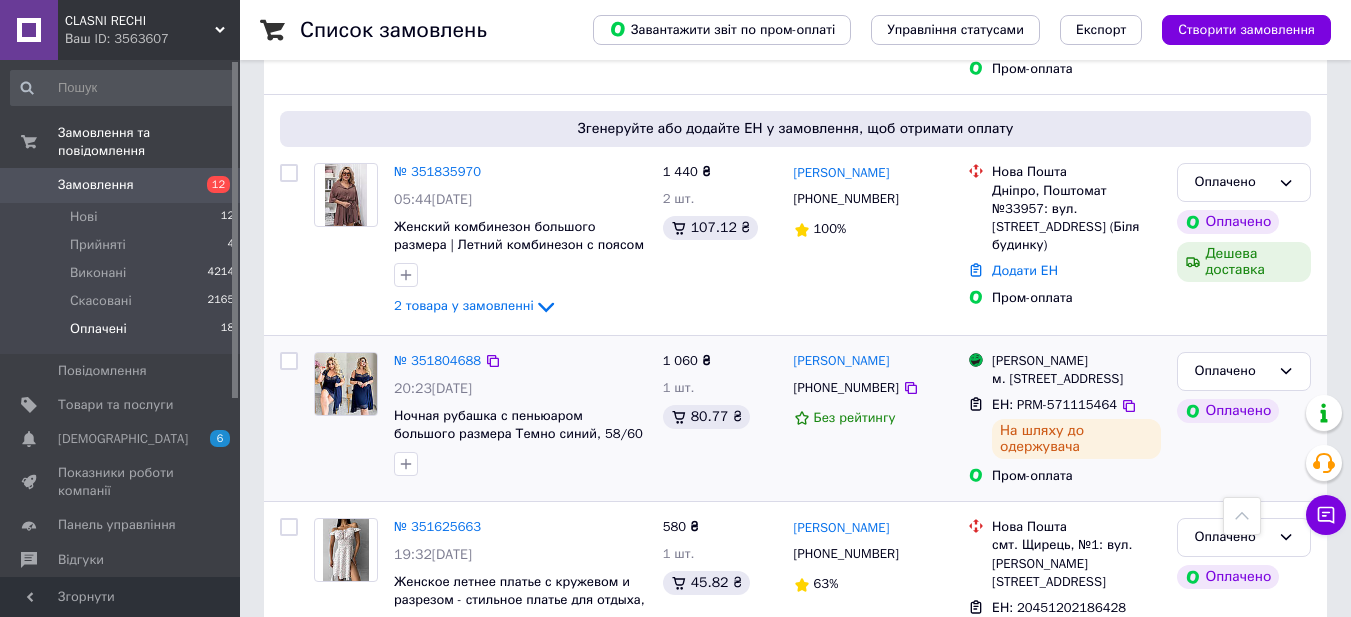 scroll, scrollTop: 1300, scrollLeft: 0, axis: vertical 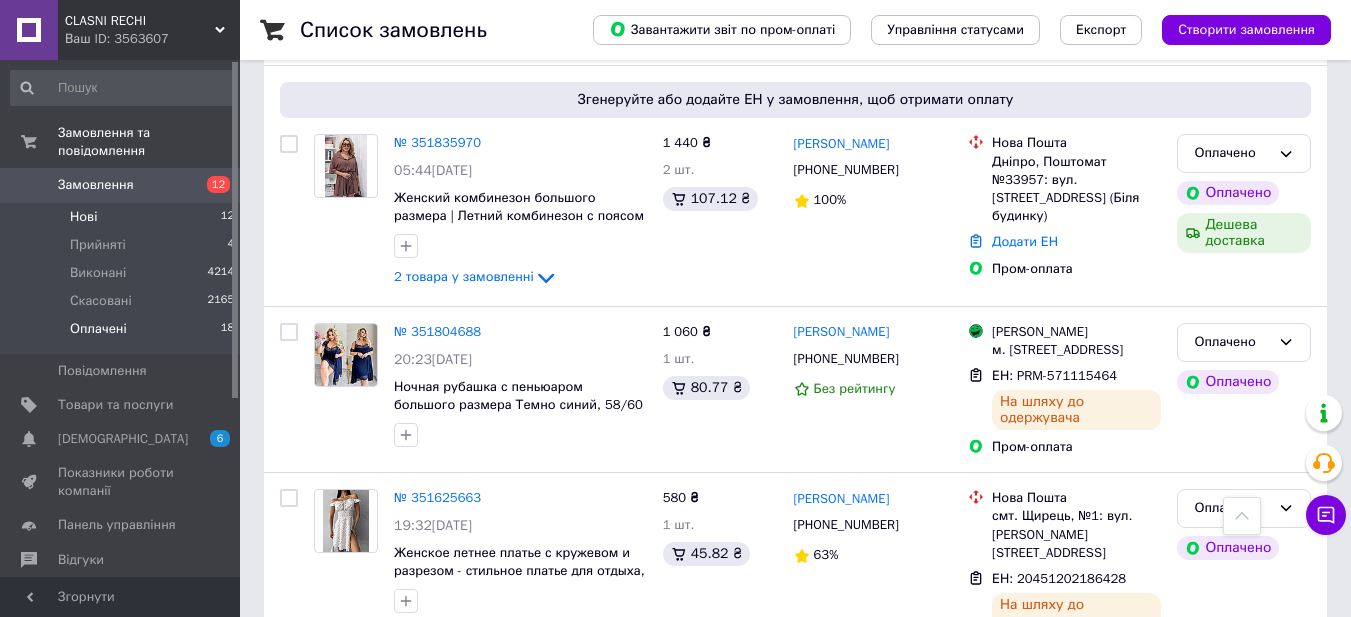 click on "Нові" at bounding box center (83, 217) 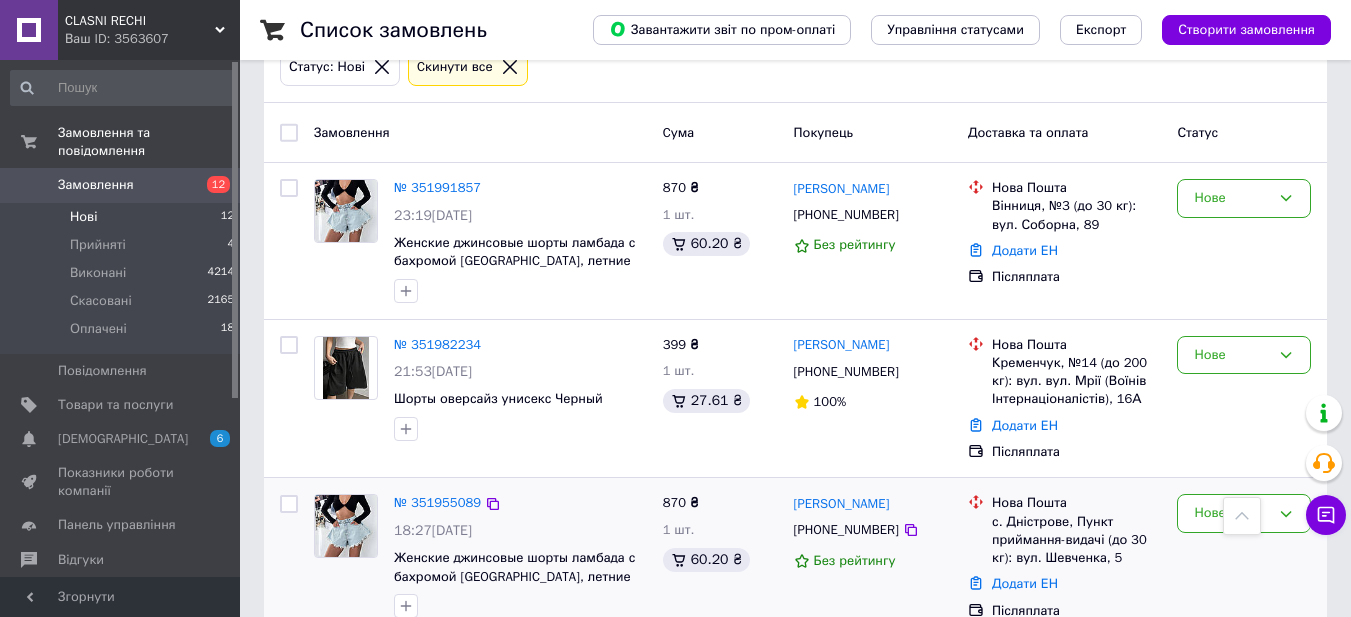 scroll, scrollTop: 123, scrollLeft: 0, axis: vertical 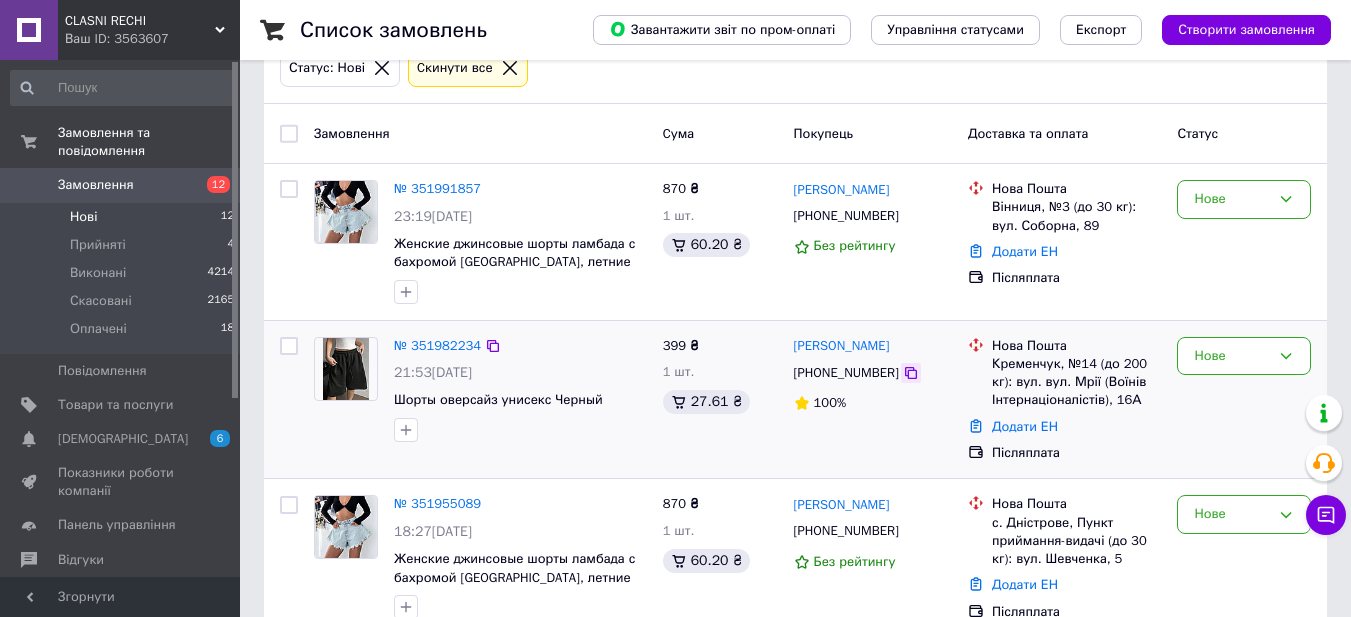 drag, startPoint x: 899, startPoint y: 373, endPoint x: 783, endPoint y: 521, distance: 188.04254 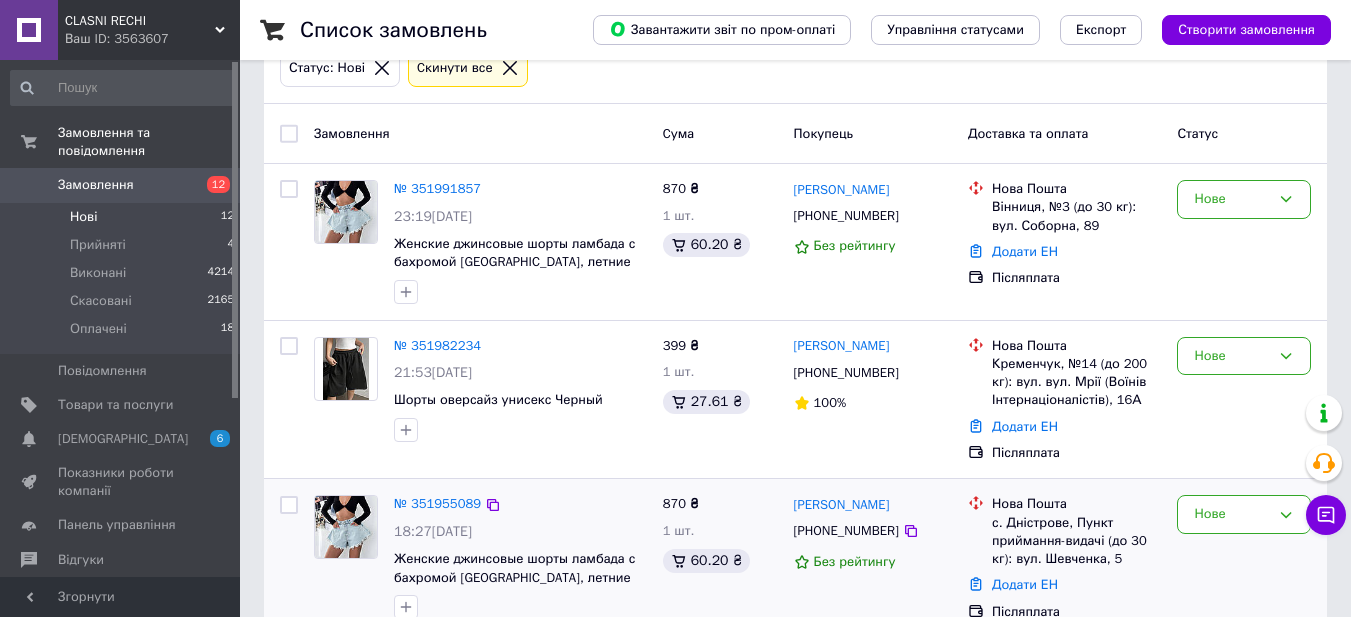 click 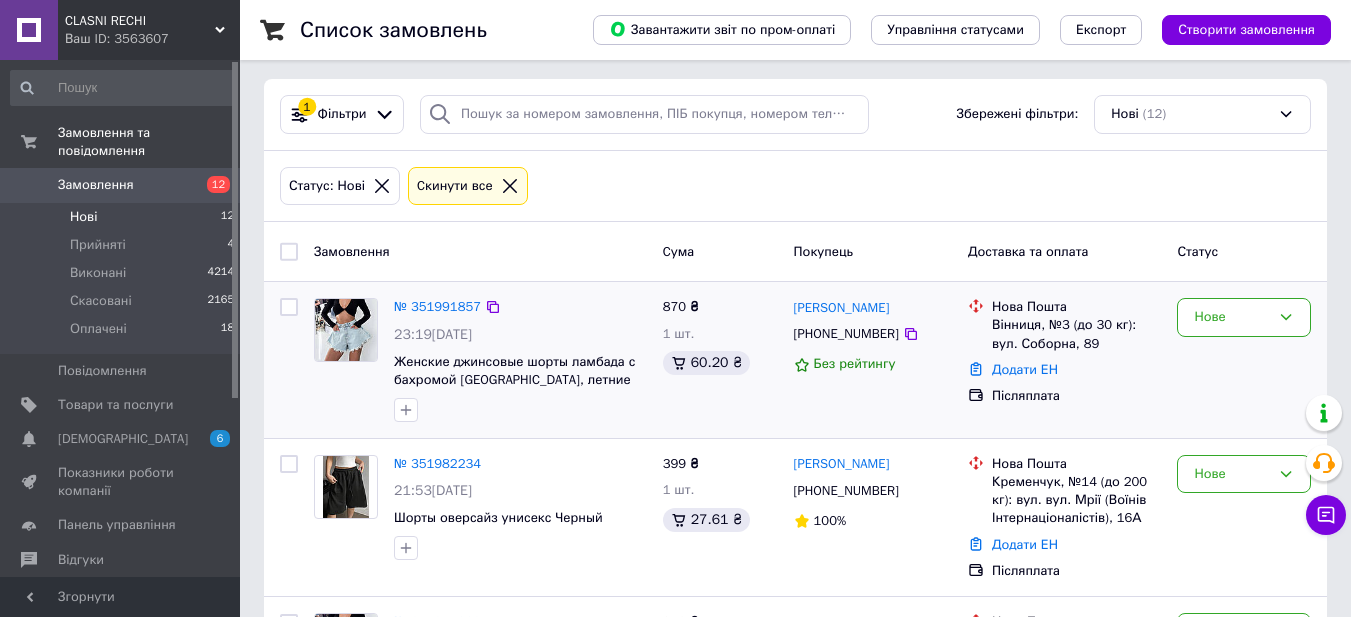 scroll, scrollTop: 0, scrollLeft: 0, axis: both 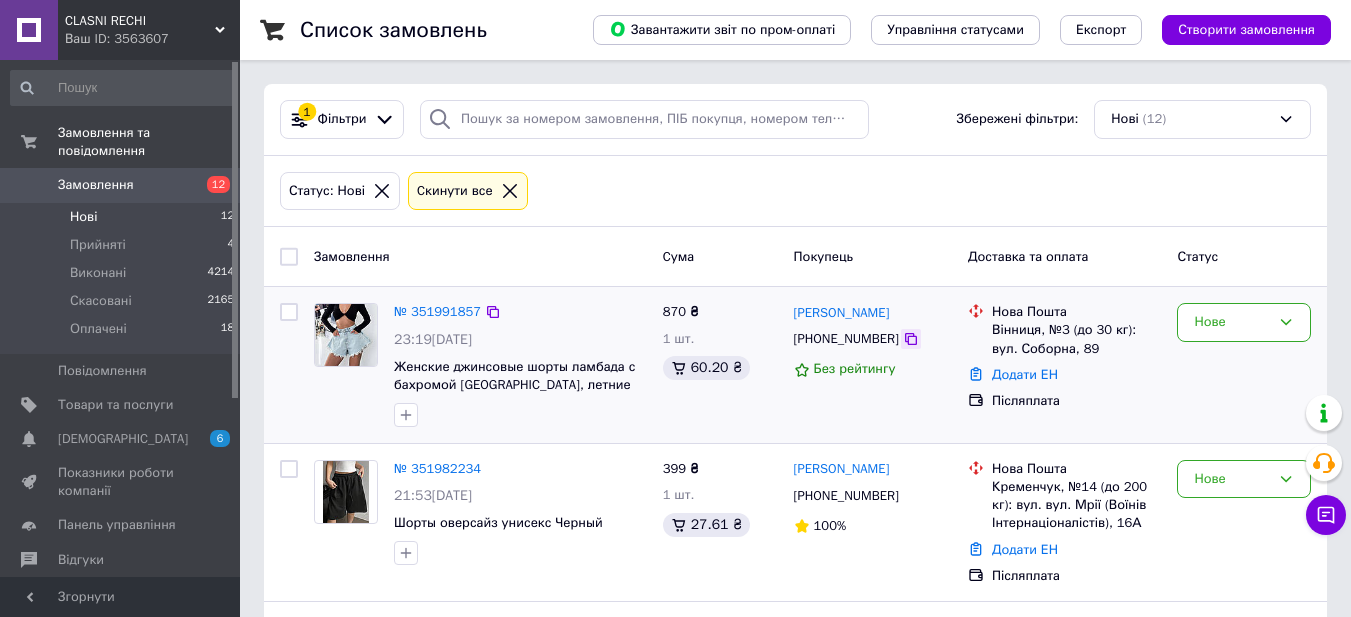 click 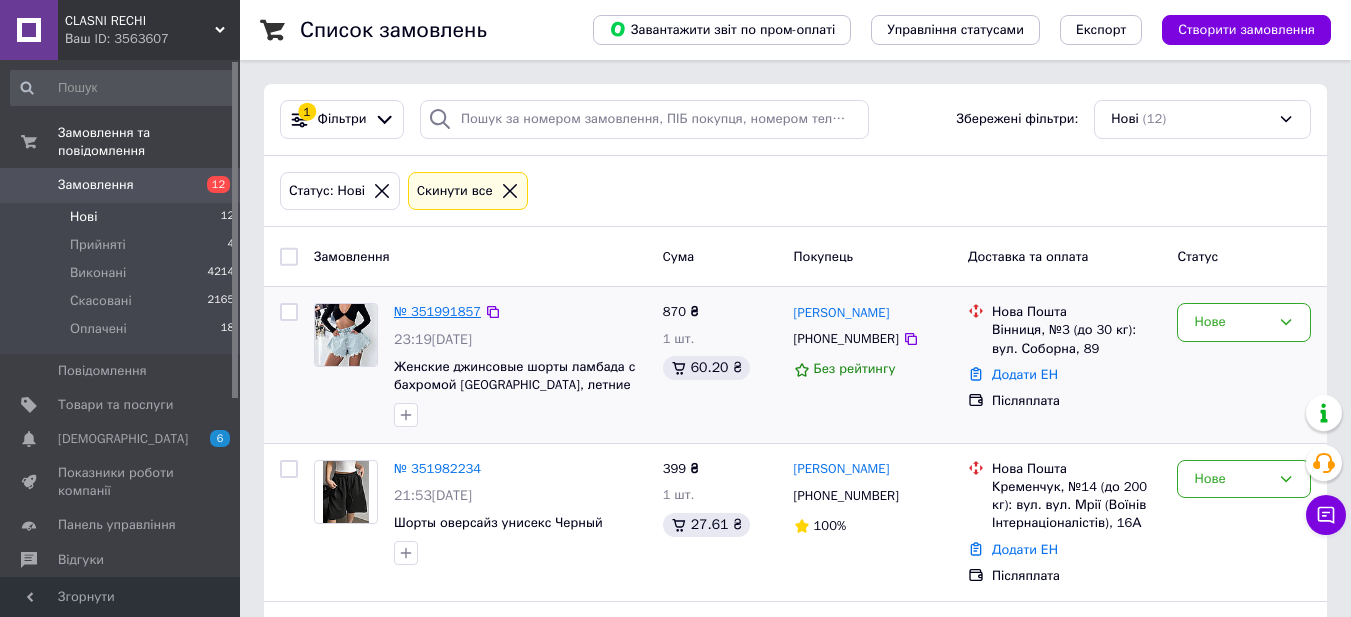 click on "№ 351991857" at bounding box center (437, 311) 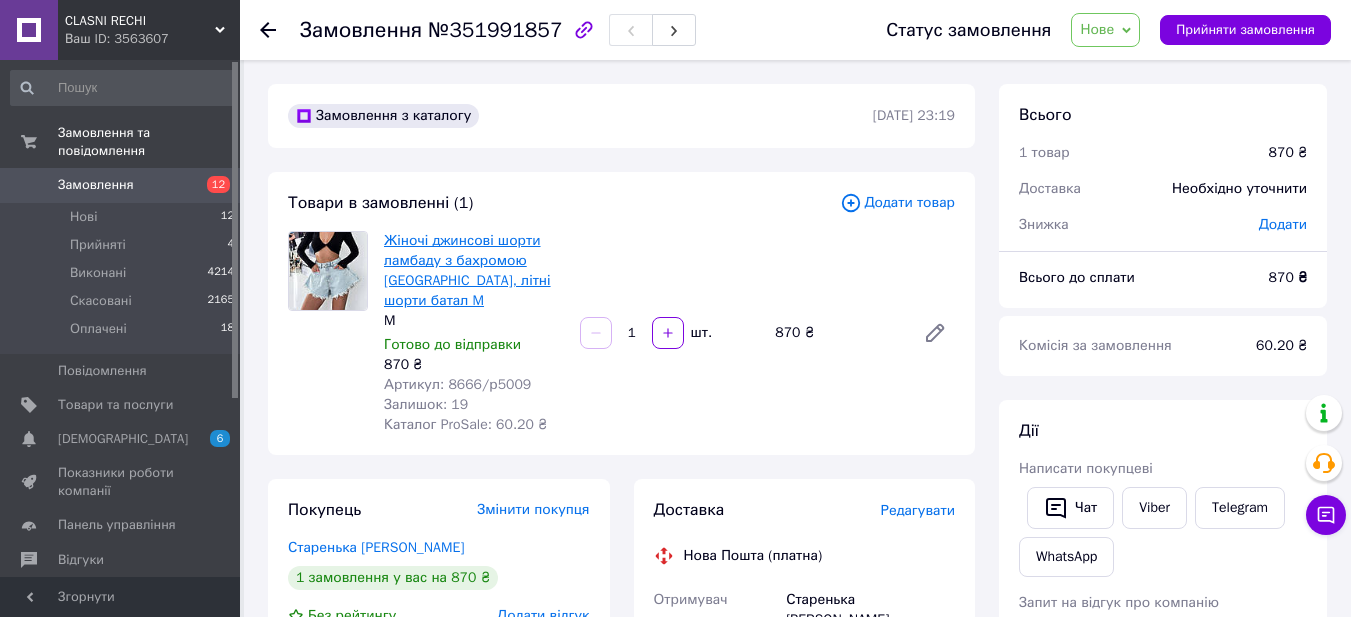 click on "Жіночі джинсові шорти ламбаду з бахромою [GEOGRAPHIC_DATA], літні шорти батал M" at bounding box center (467, 270) 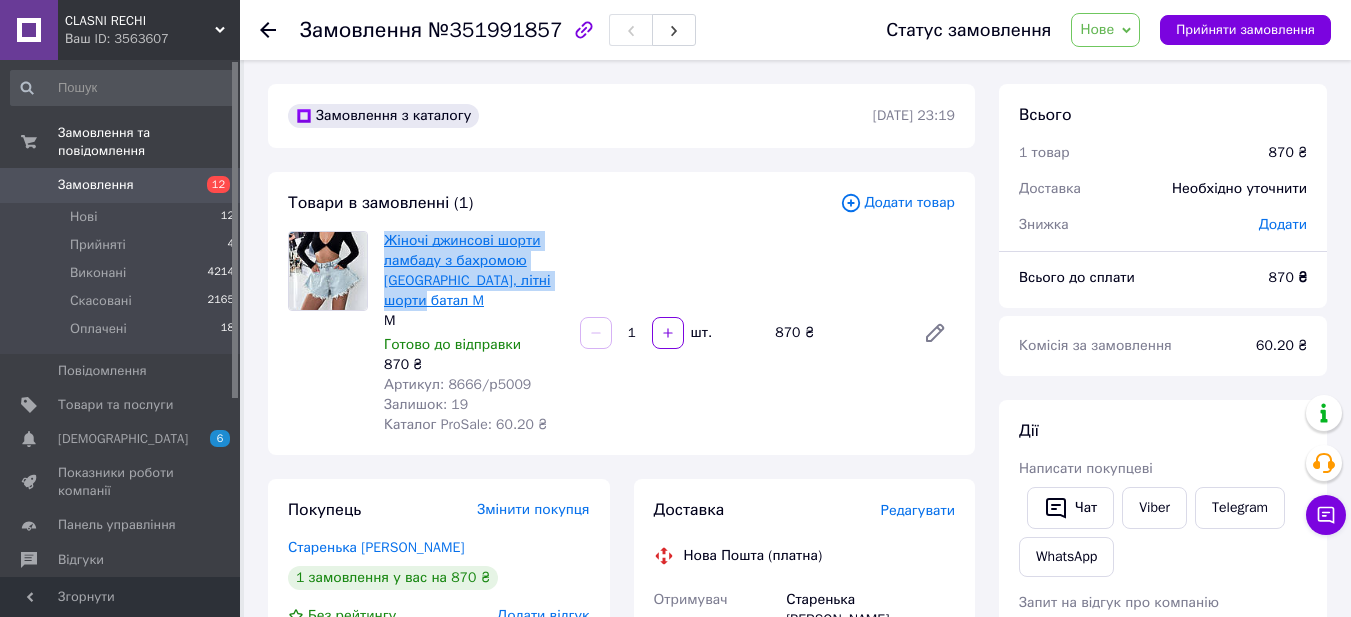 drag, startPoint x: 457, startPoint y: 301, endPoint x: 385, endPoint y: 236, distance: 97 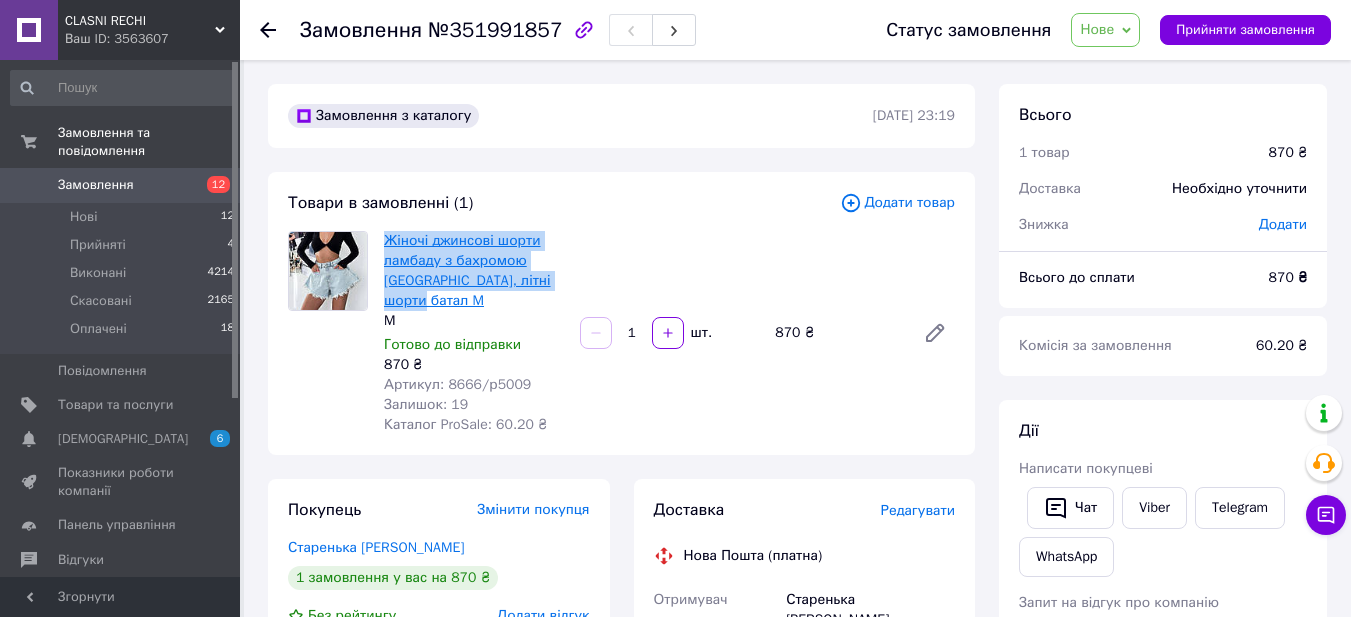 copy on "Жіночі джинсові шорти ламбаду з бахромою [GEOGRAPHIC_DATA], літні шорти батал M" 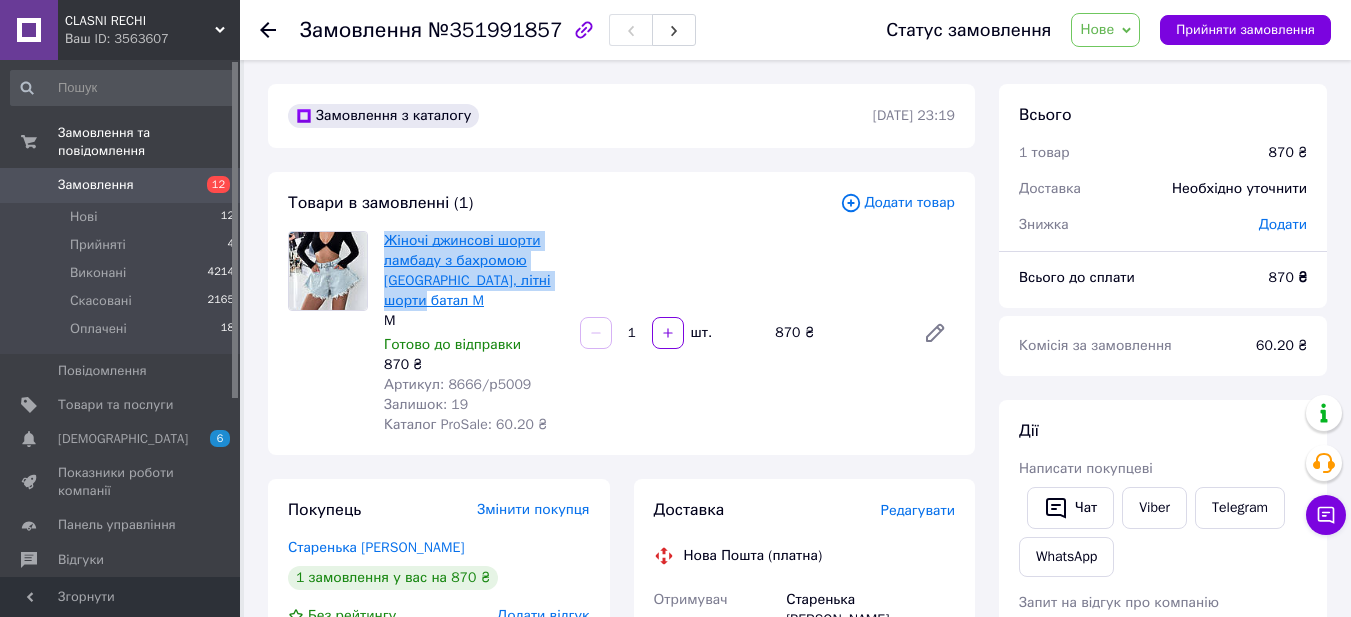 click on "Жіночі джинсові шорти ламбаду з бахромою [GEOGRAPHIC_DATA], літні шорти батал M" at bounding box center [467, 270] 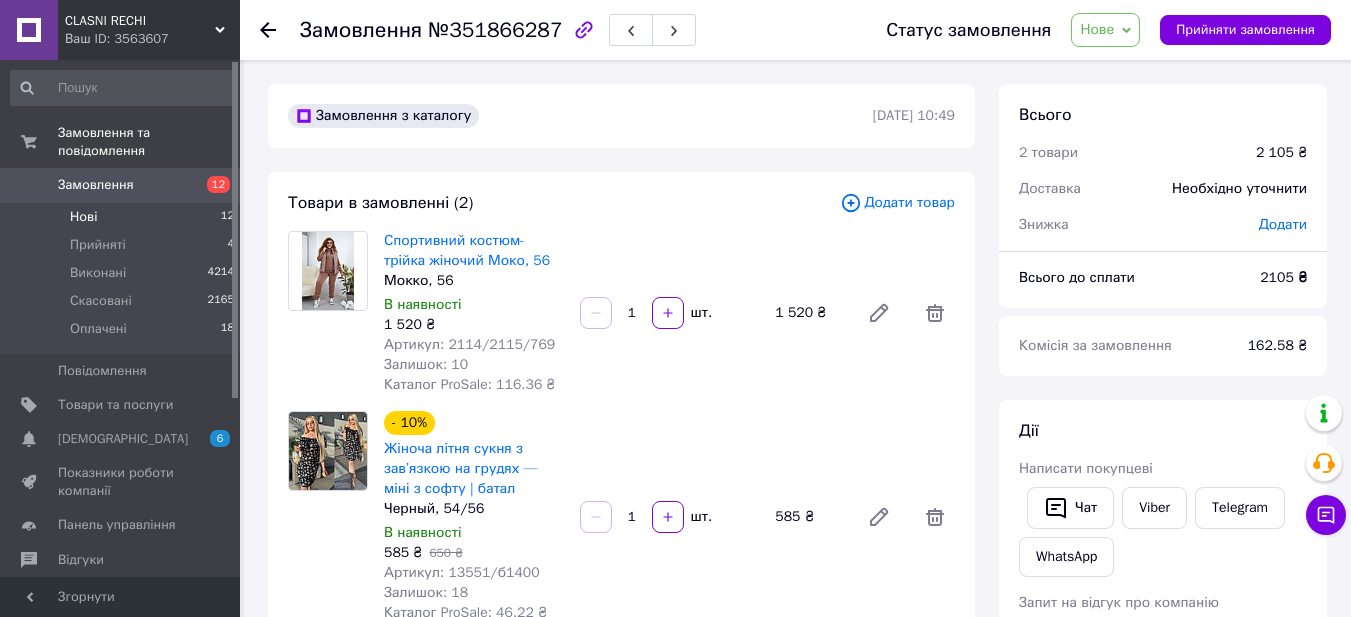 scroll, scrollTop: 0, scrollLeft: 0, axis: both 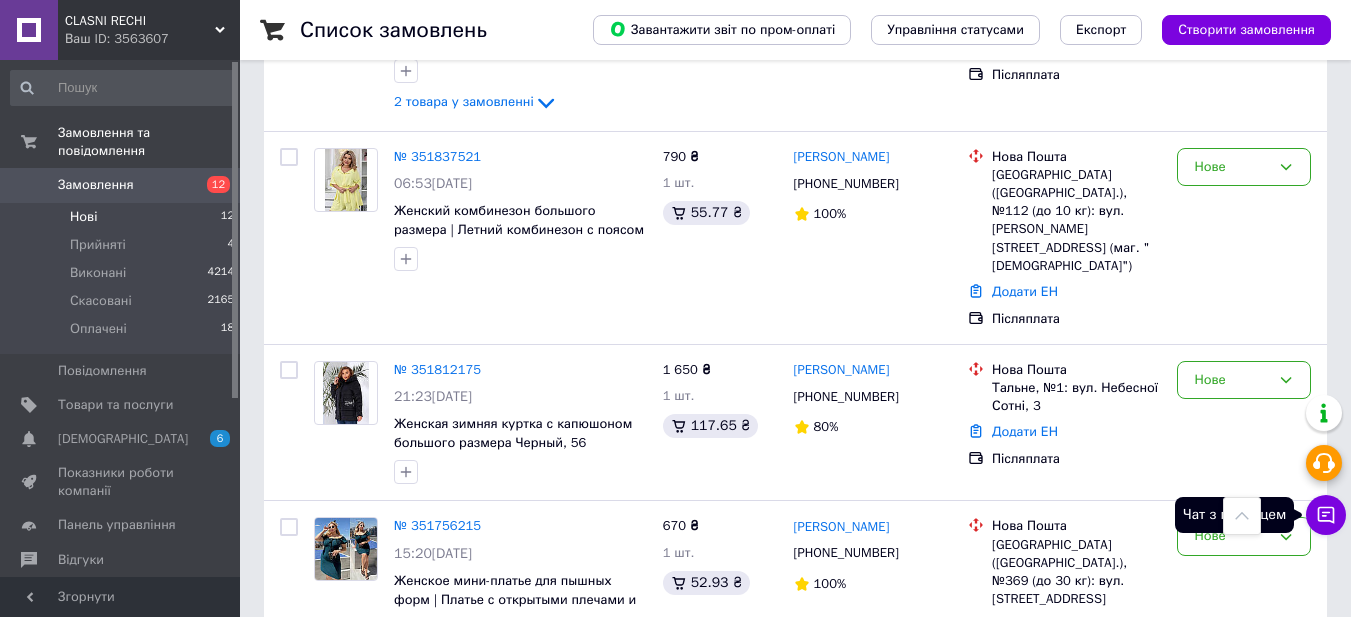 drag, startPoint x: 1336, startPoint y: 511, endPoint x: 1312, endPoint y: 467, distance: 50.119858 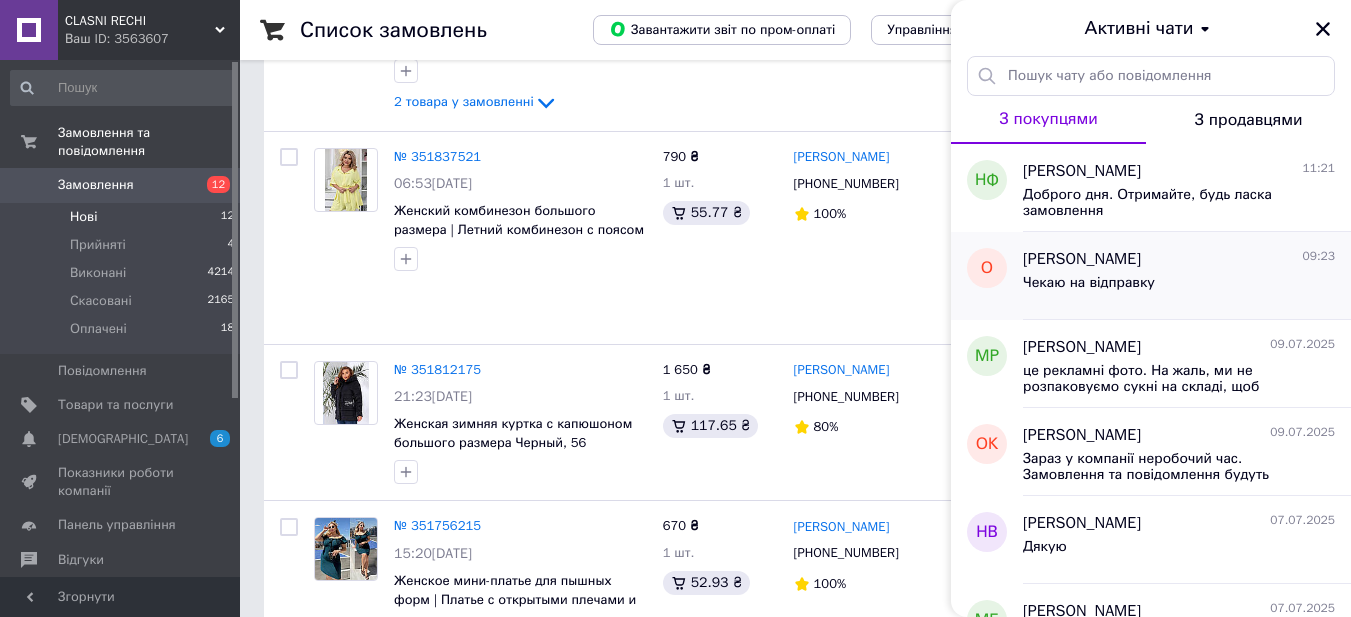 click on "Чекаю на відправку" at bounding box center [1089, 283] 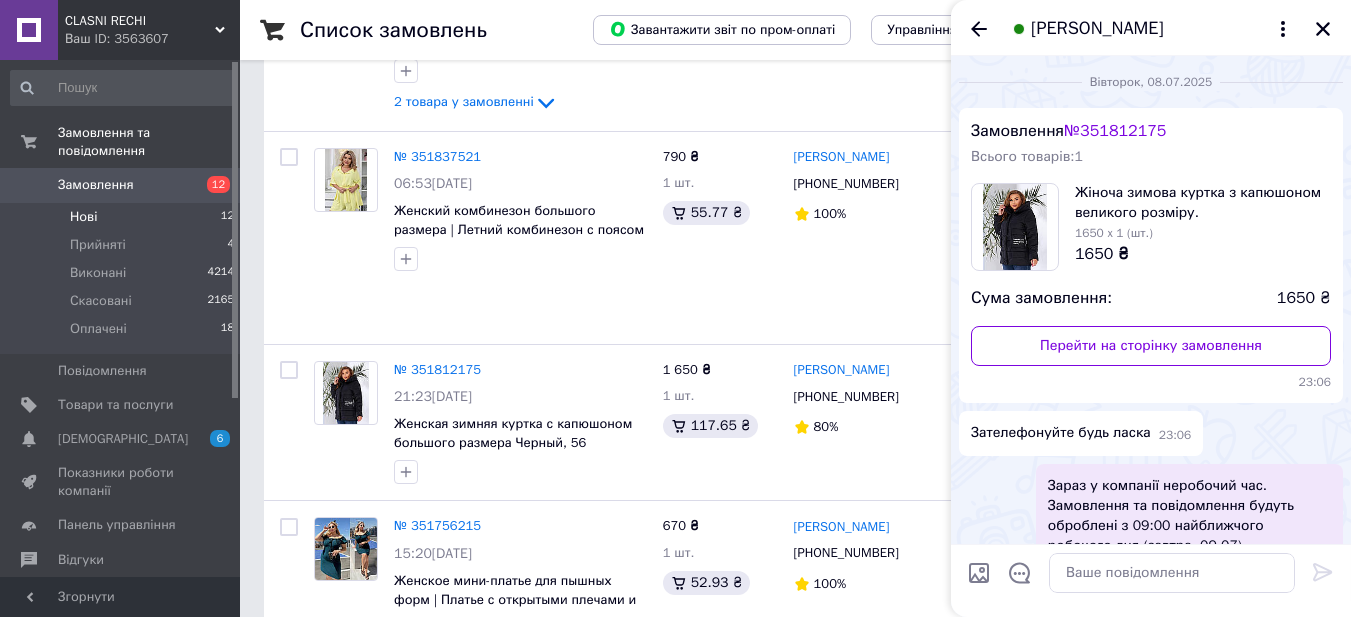 scroll, scrollTop: 682, scrollLeft: 0, axis: vertical 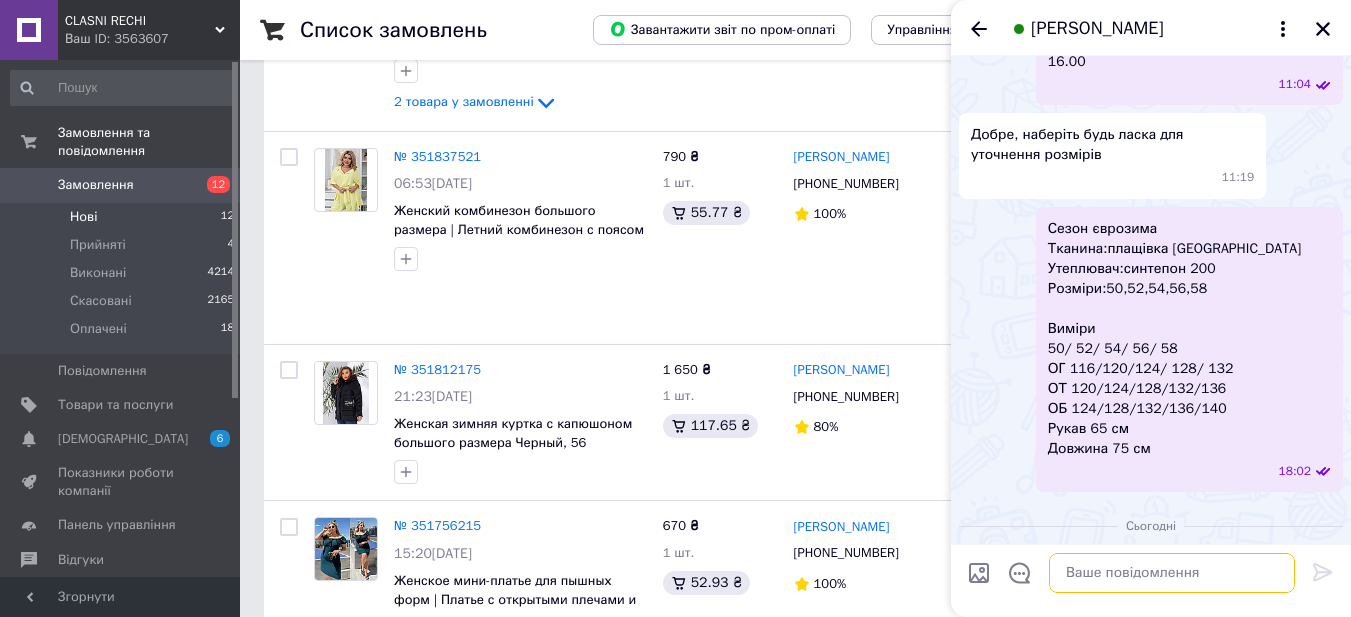click at bounding box center [1172, 573] 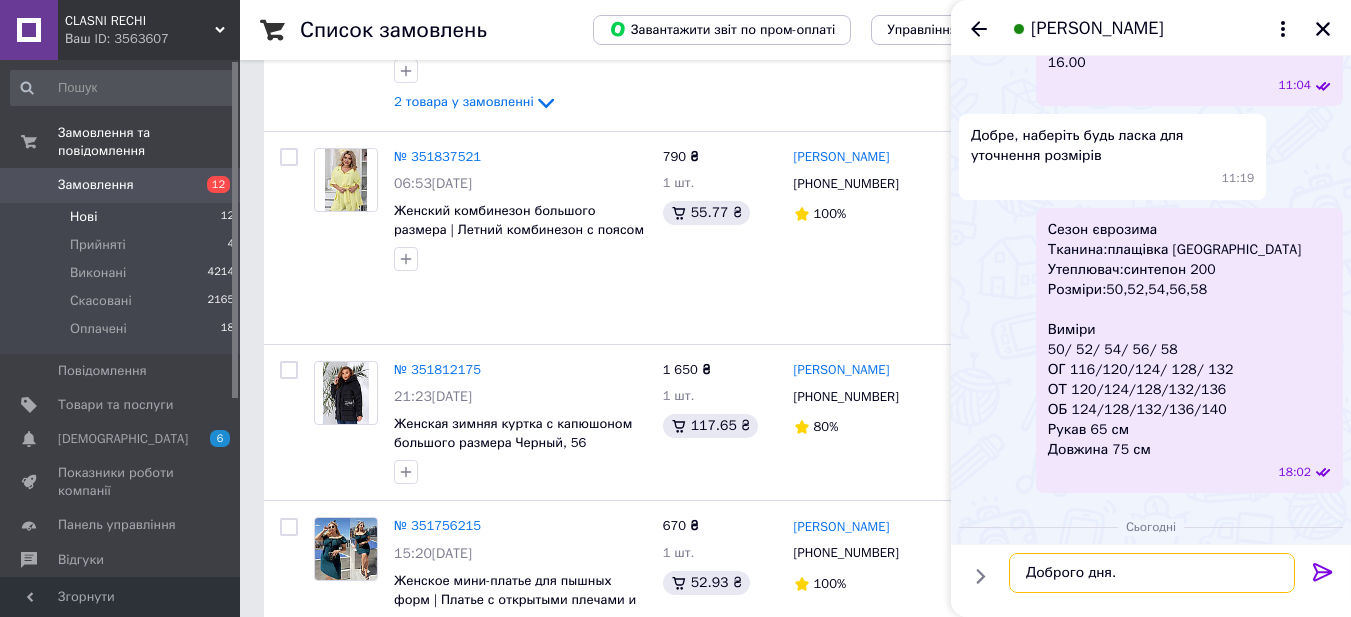 scroll, scrollTop: 682, scrollLeft: 0, axis: vertical 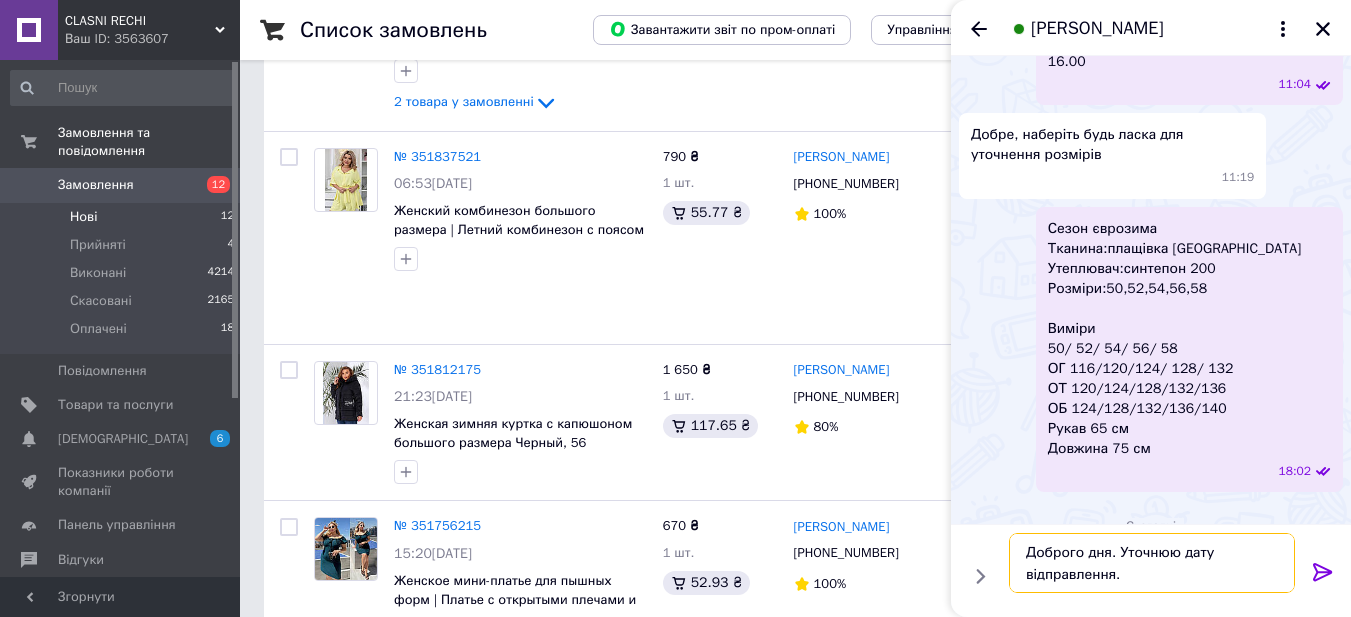 type on "Доброго дня. Уточнюю дату відправлення." 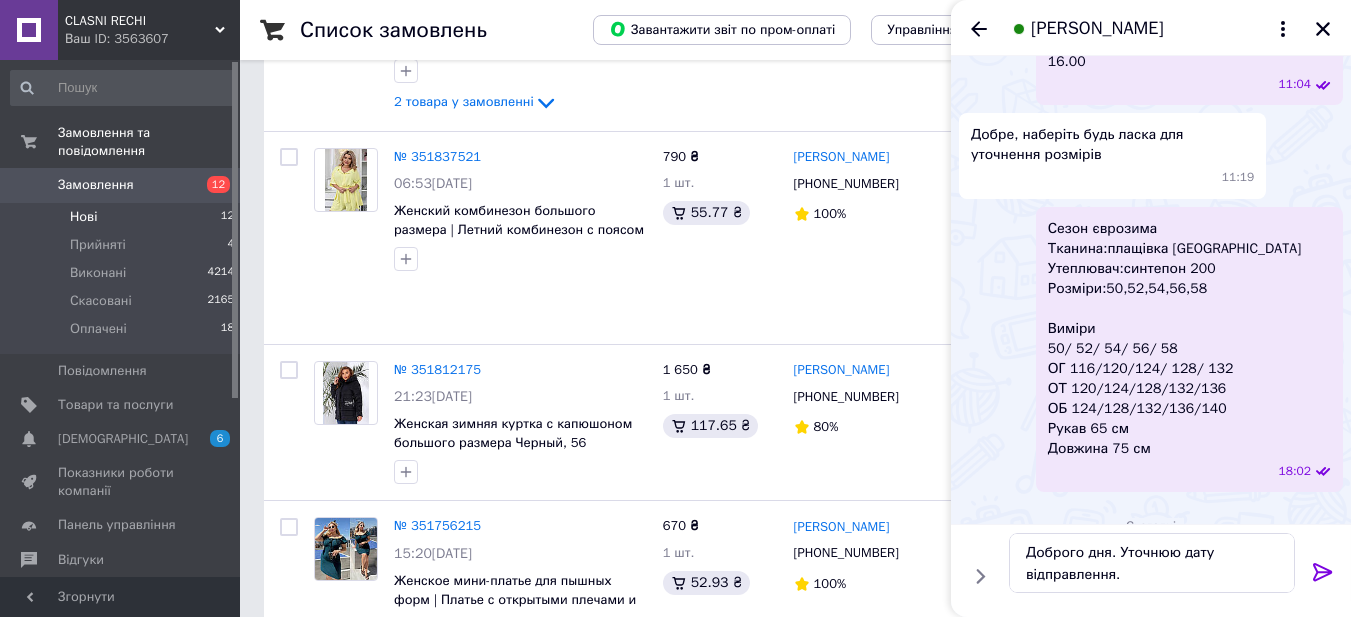 click 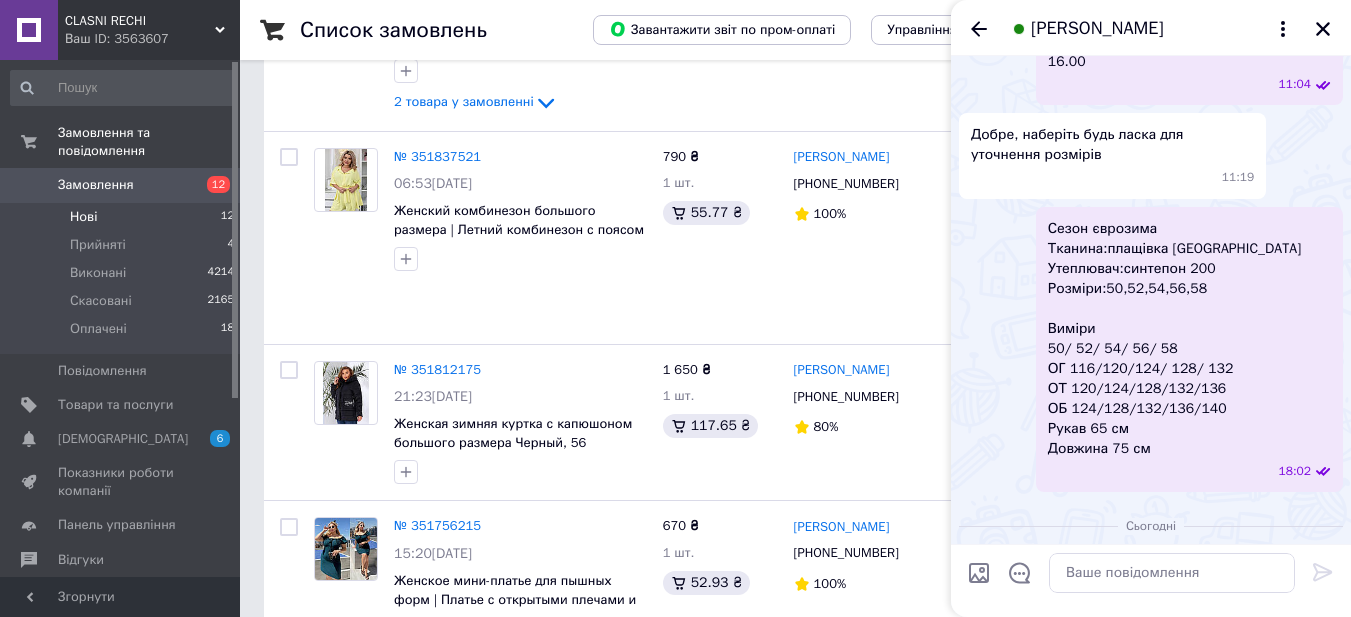 scroll, scrollTop: 755, scrollLeft: 0, axis: vertical 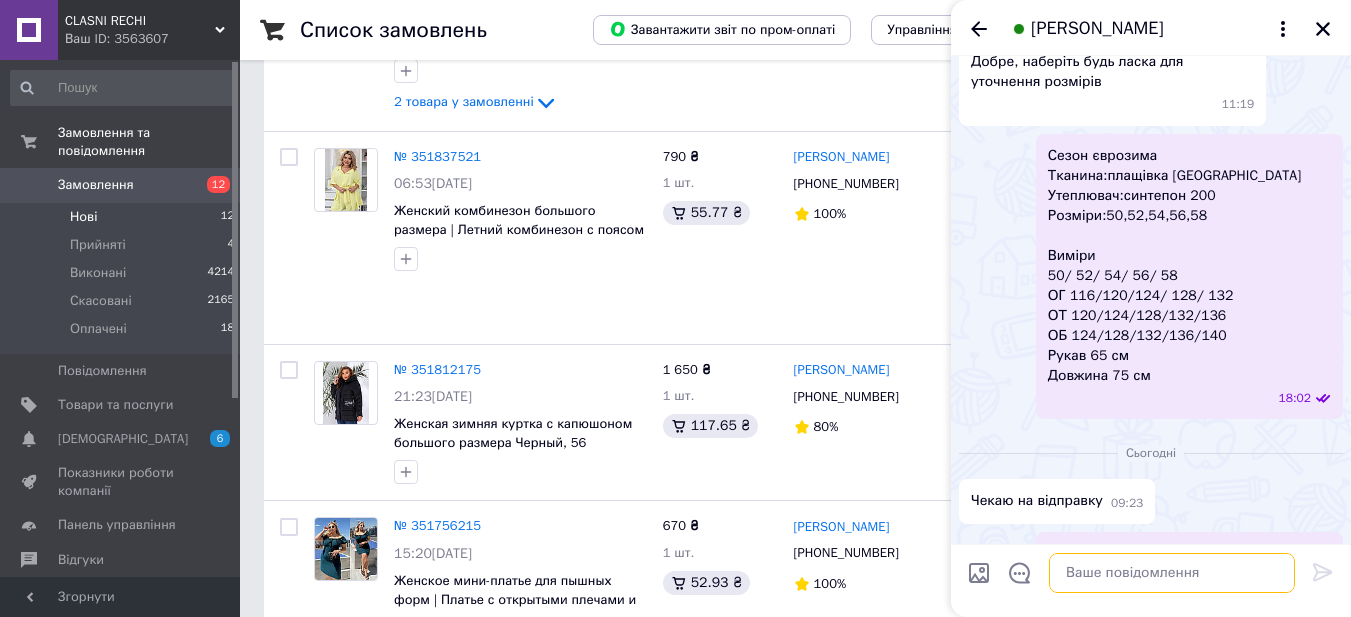 paste on "Відправлення у суботу.                                відправлення НП с передоплатою 100 грн, різницю вказуємо в накладній . Або можна скористуватися Промоплатою." 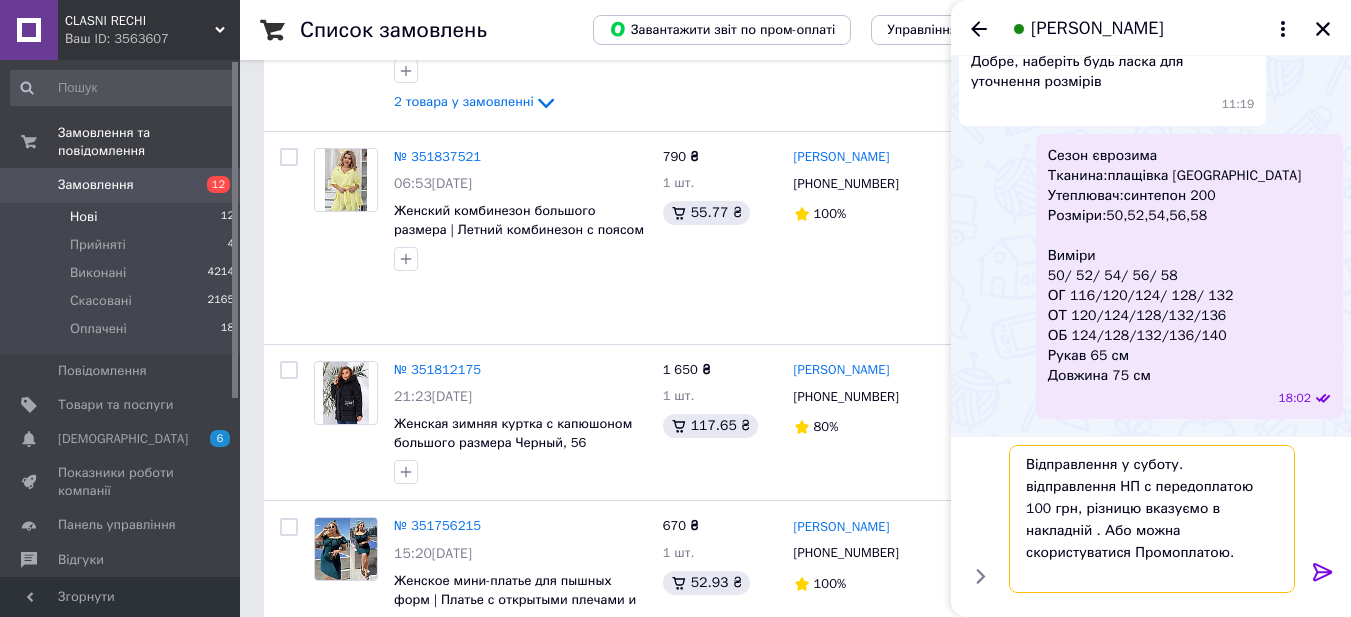 drag, startPoint x: 1178, startPoint y: 469, endPoint x: 1021, endPoint y: 467, distance: 157.01274 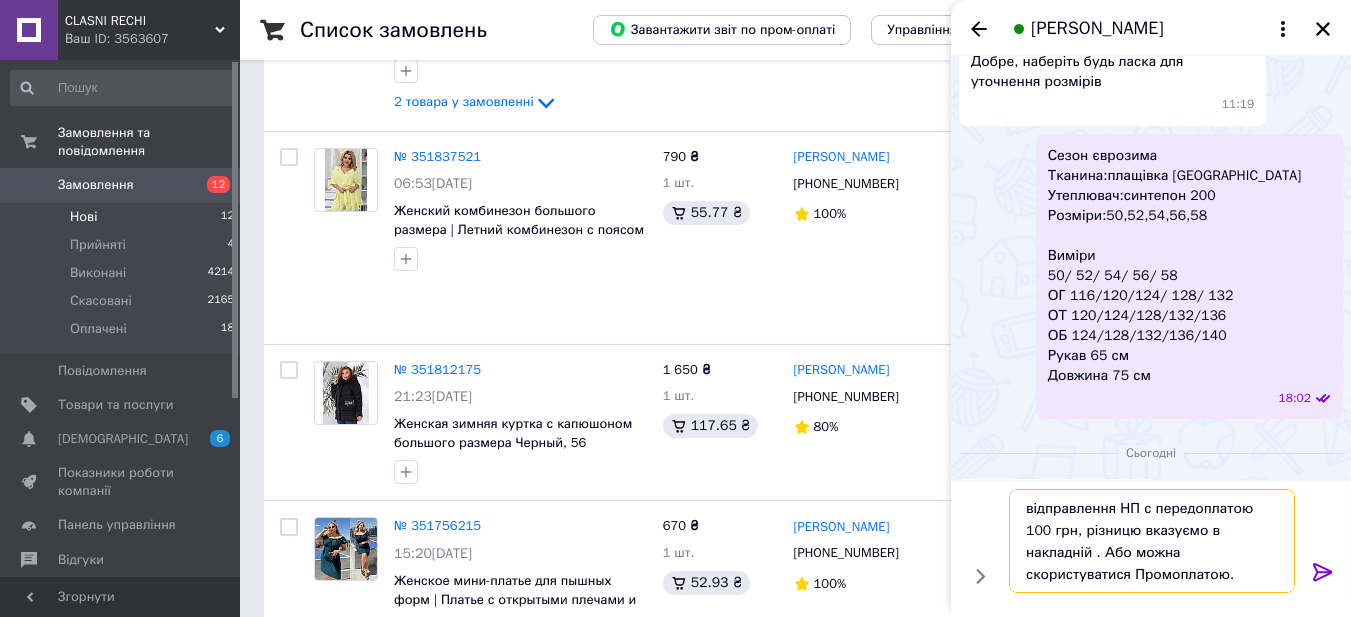 click on "відправлення НП с передоплатою 100 грн, різницю вказуємо в накладній . Або можна скористуватися Промоплатою." at bounding box center (1152, 541) 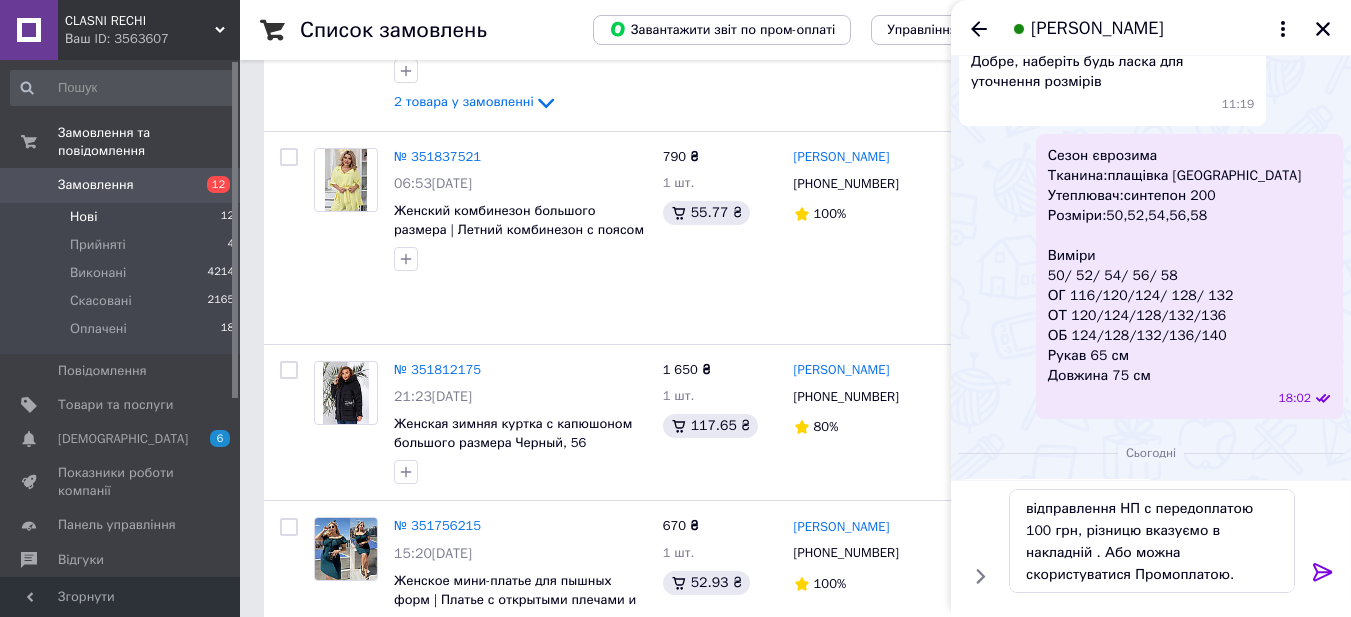 click 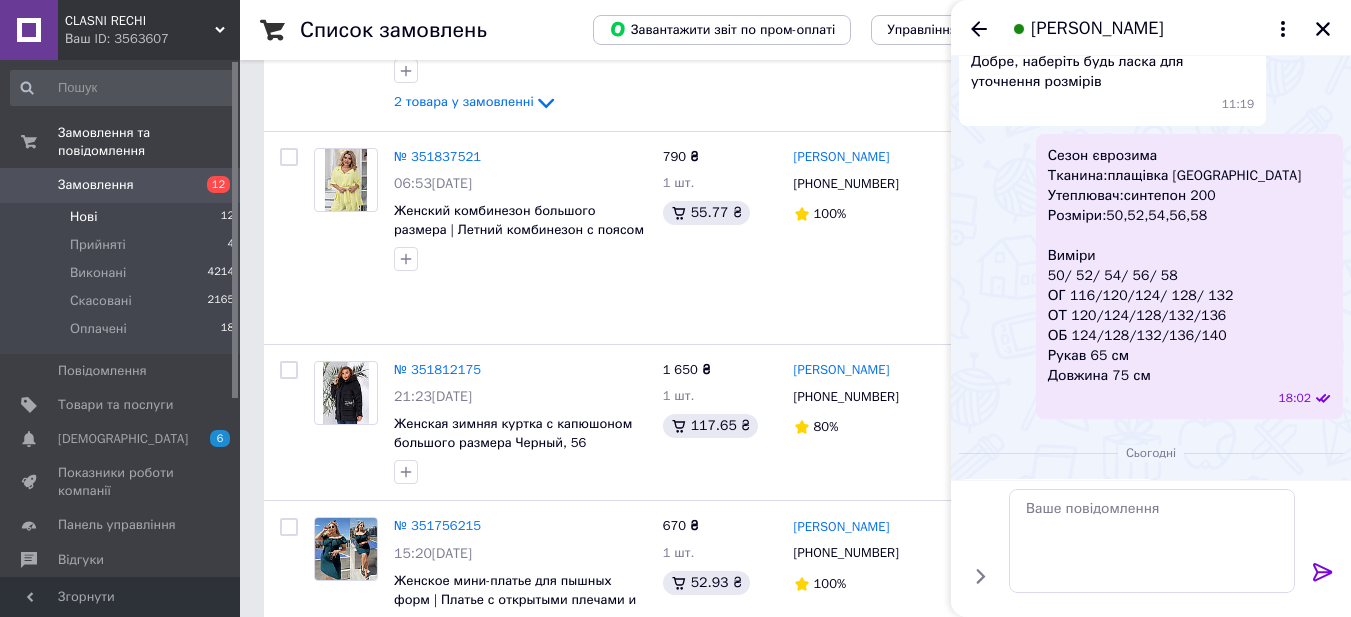 scroll, scrollTop: 868, scrollLeft: 0, axis: vertical 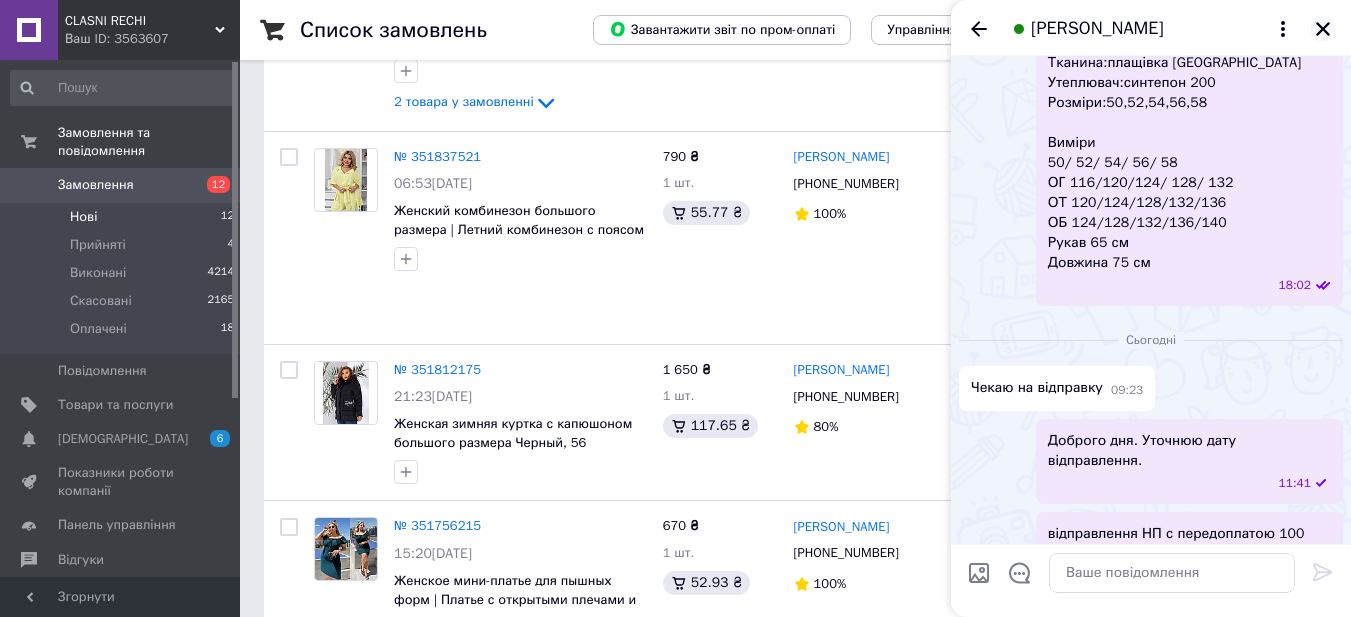 drag, startPoint x: 1321, startPoint y: 30, endPoint x: 813, endPoint y: 170, distance: 526.93835 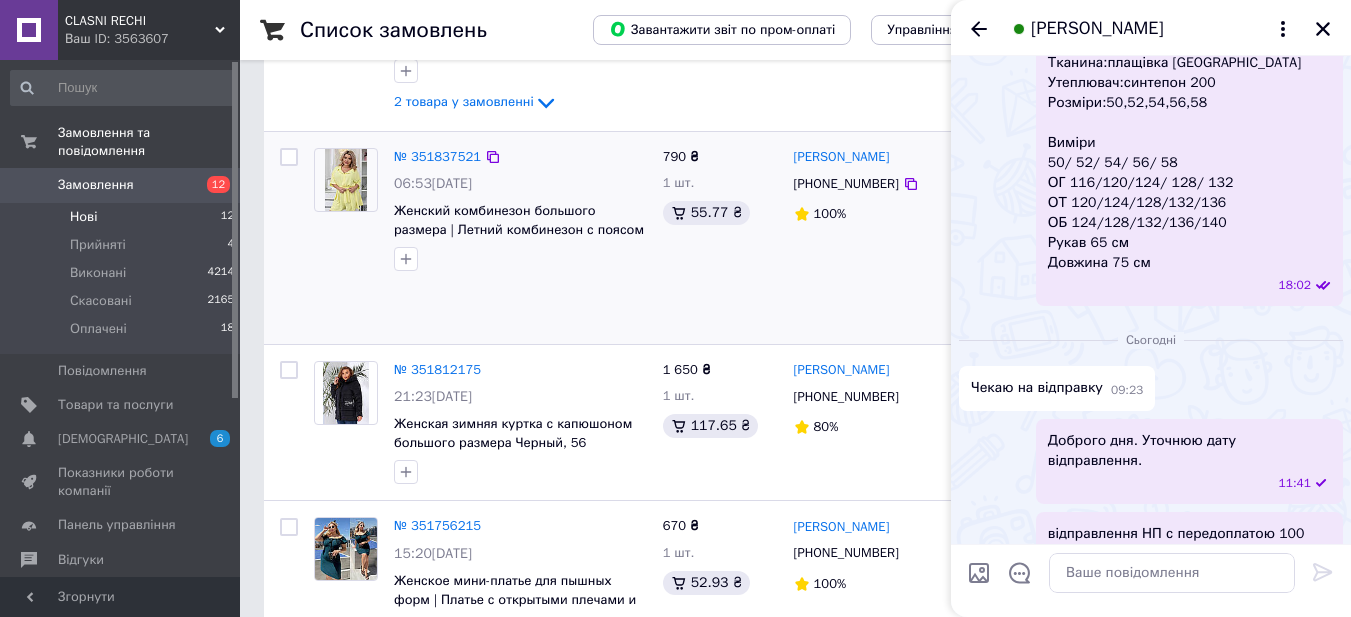click 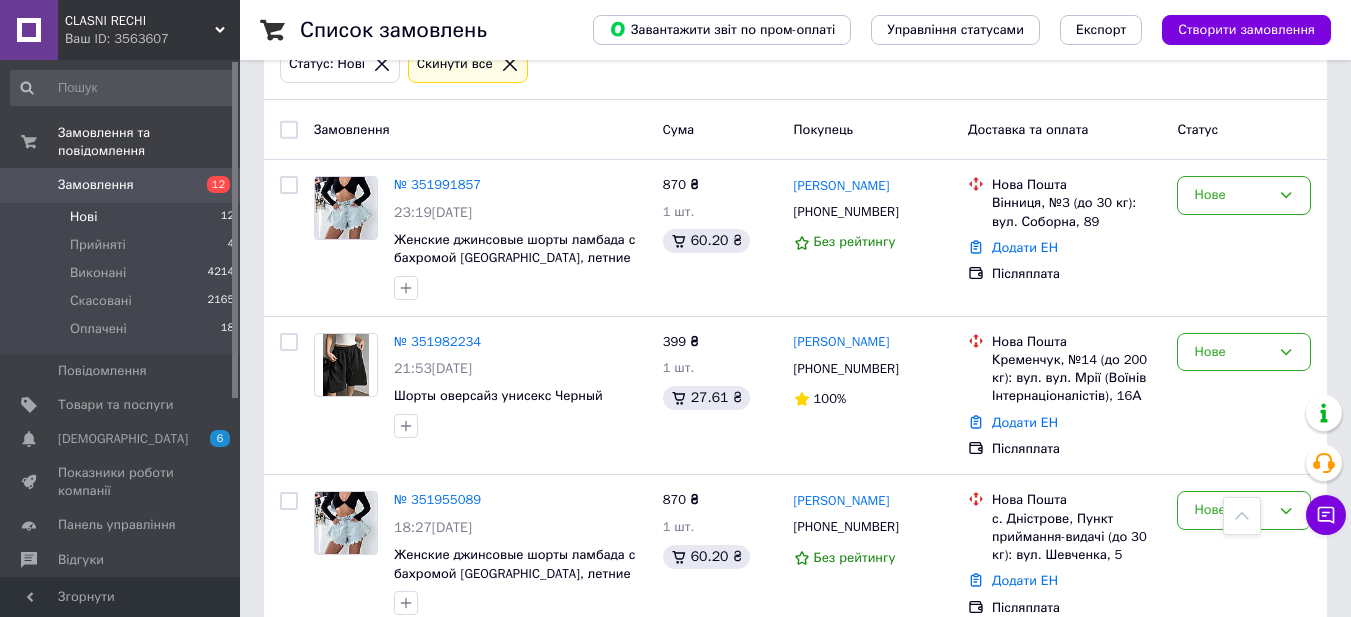 scroll, scrollTop: 0, scrollLeft: 0, axis: both 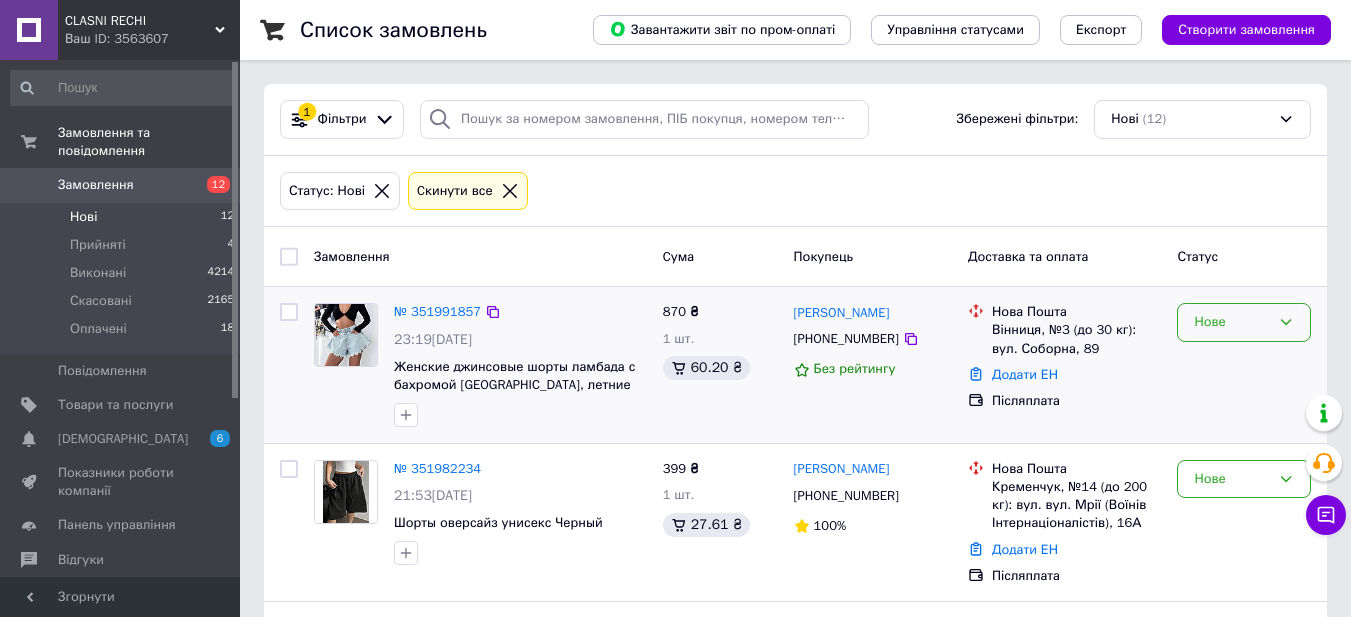 click on "Нове" at bounding box center (1244, 322) 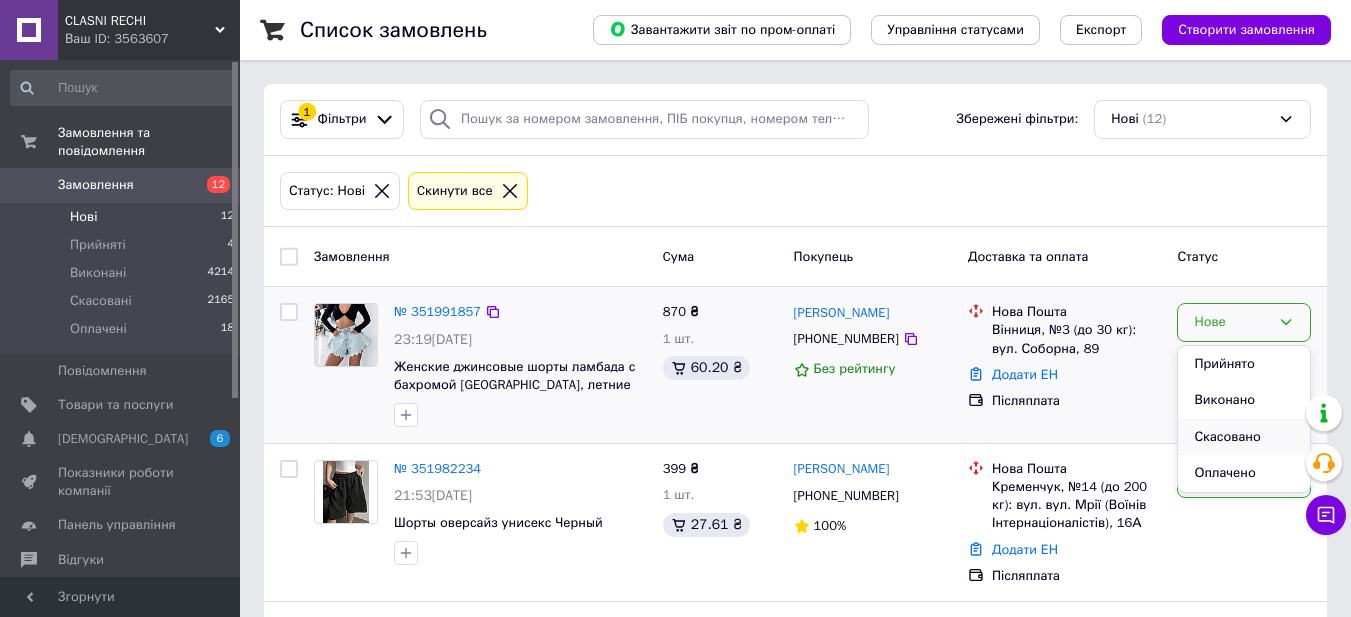 click on "Скасовано" at bounding box center (1244, 437) 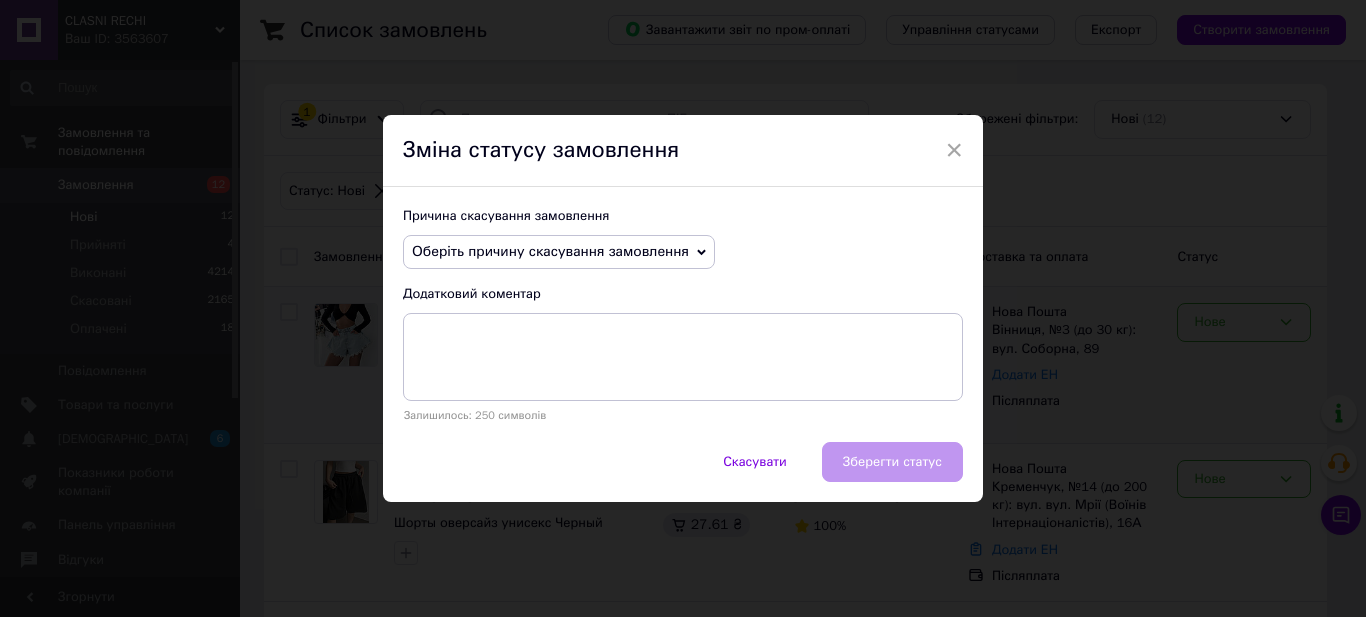 click on "Оберіть причину скасування замовлення Немає в наявності Немає різновиду товару Оплата не надійшла На прохання покупця Замовлення-дублікат Не виходить додзвонитися Інше" at bounding box center [559, 252] 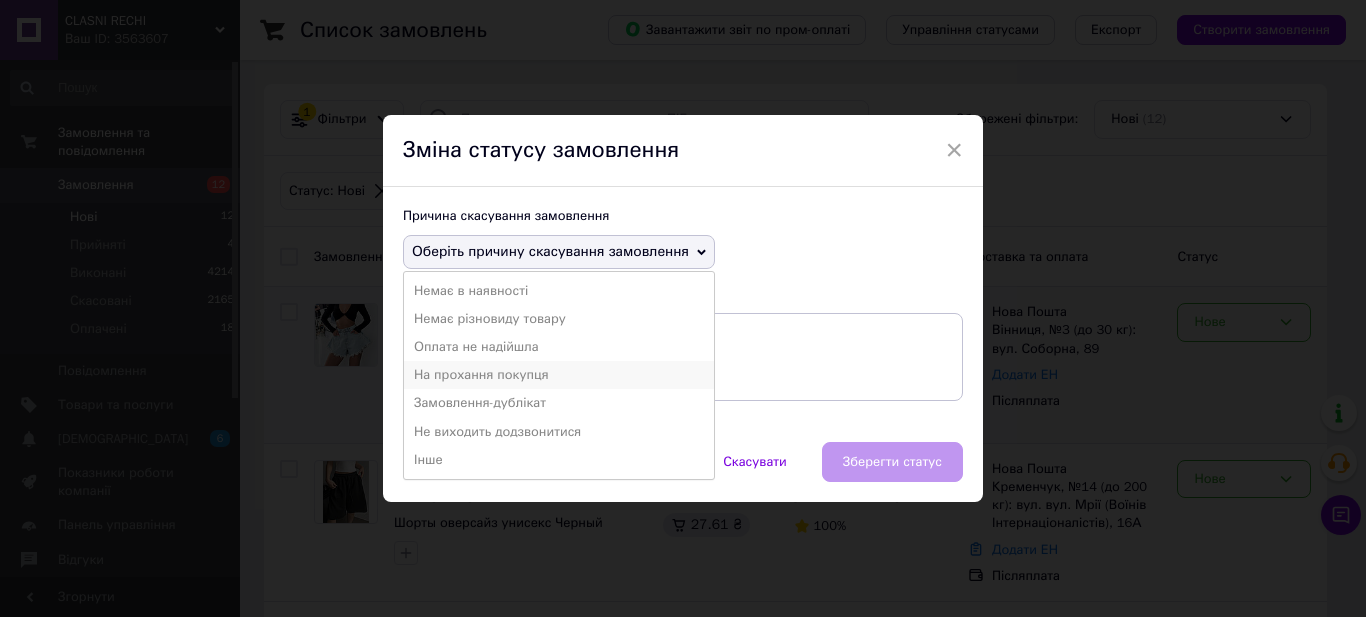 click on "На прохання покупця" at bounding box center [559, 375] 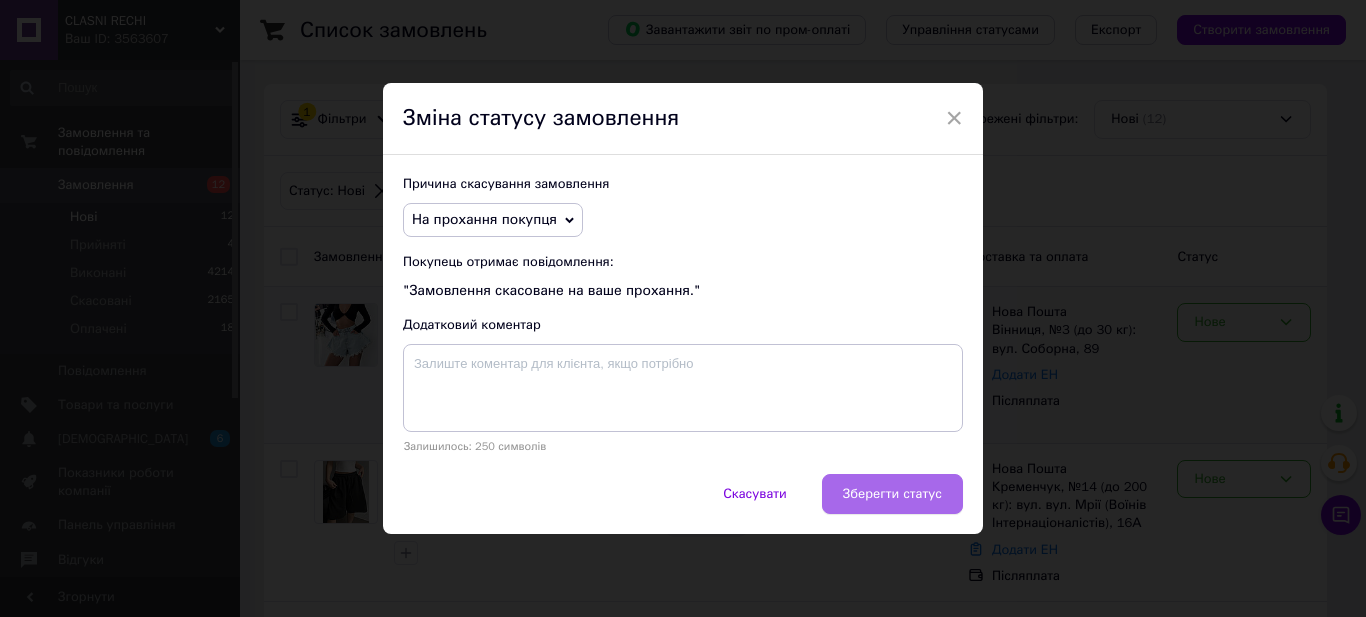 click on "Зберегти статус" at bounding box center (892, 494) 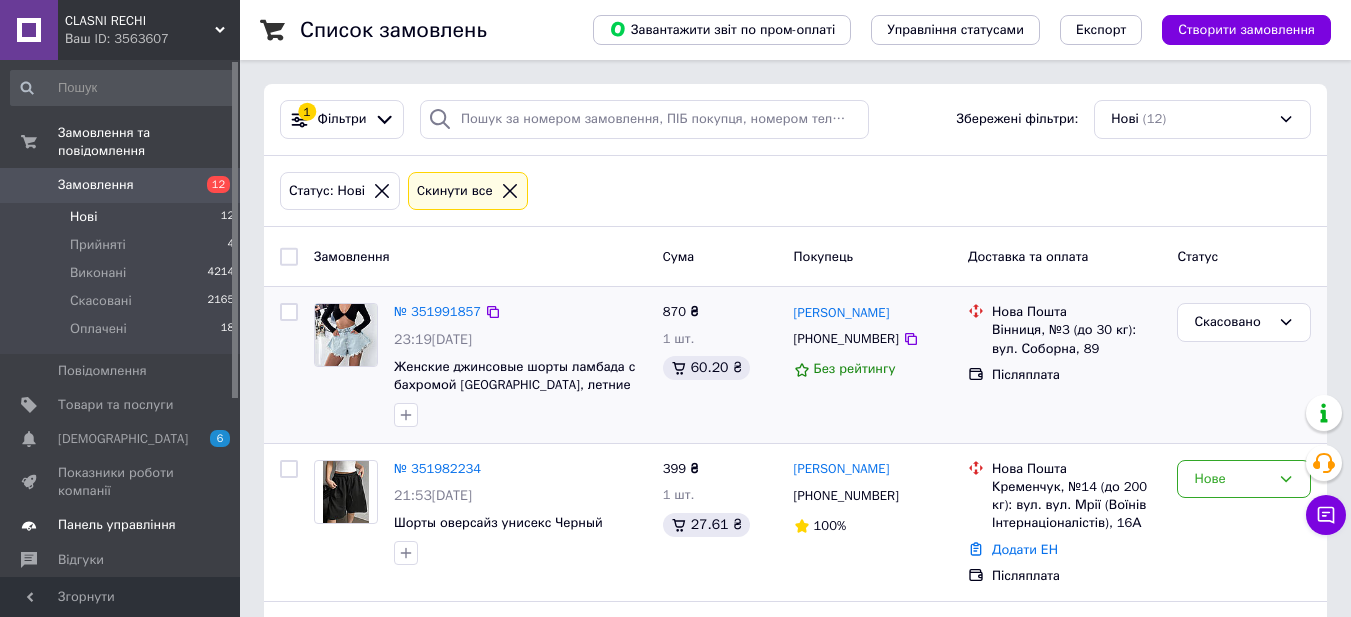 click on "Панель управління" at bounding box center (117, 525) 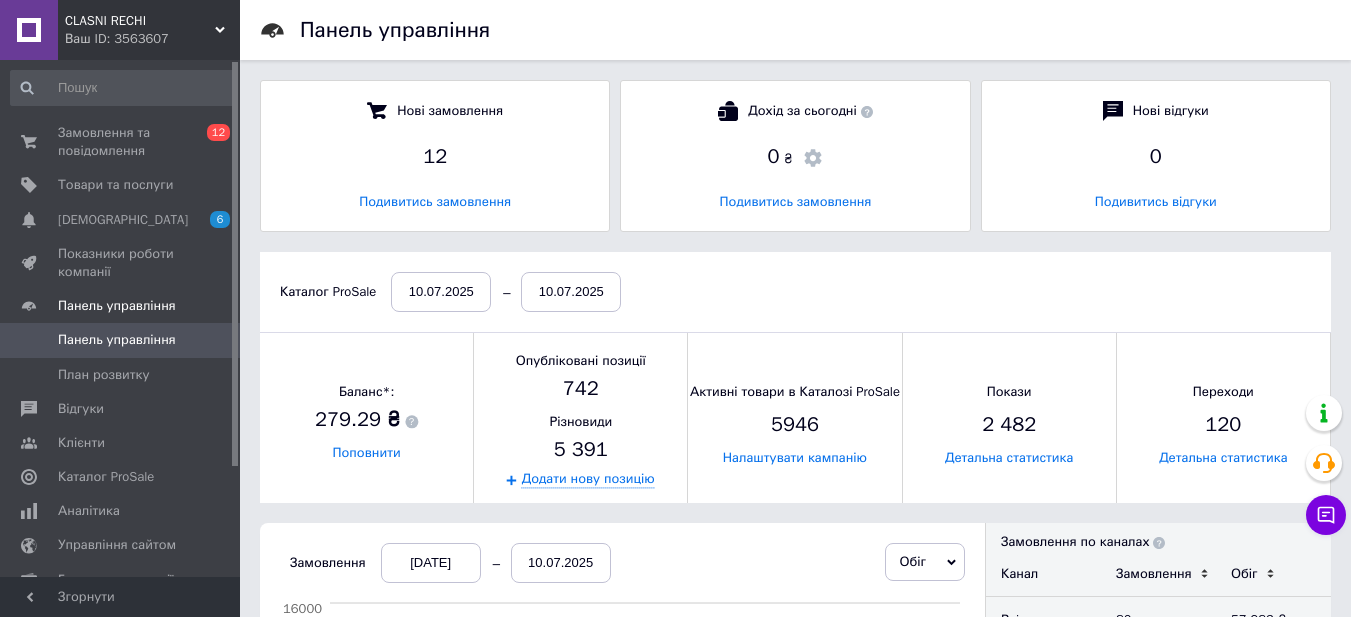 scroll, scrollTop: 10, scrollLeft: 10, axis: both 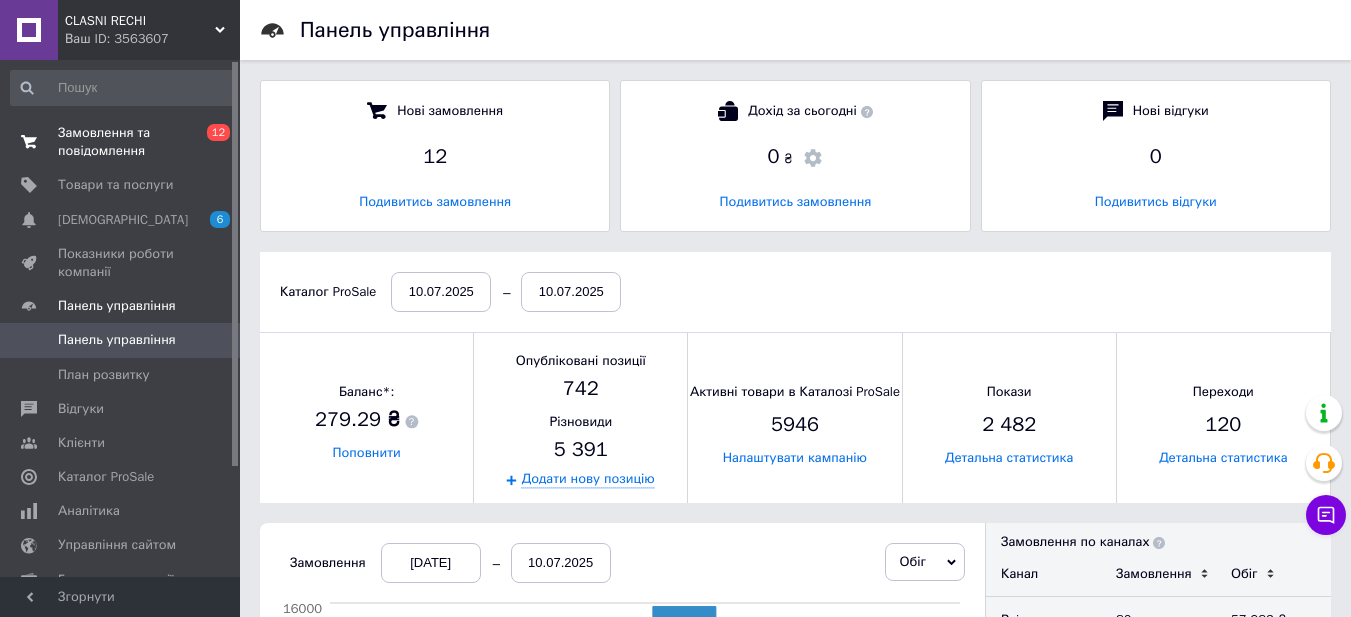 click on "Замовлення та повідомлення" at bounding box center [121, 142] 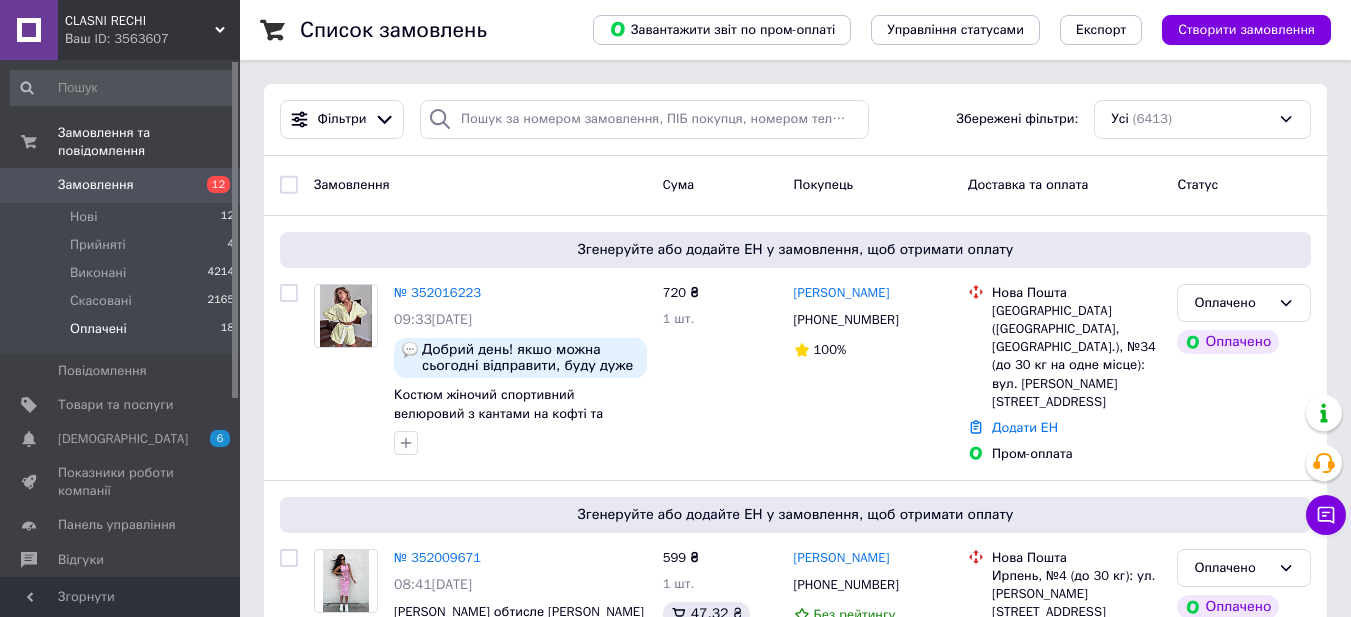 click on "Оплачені" at bounding box center (98, 329) 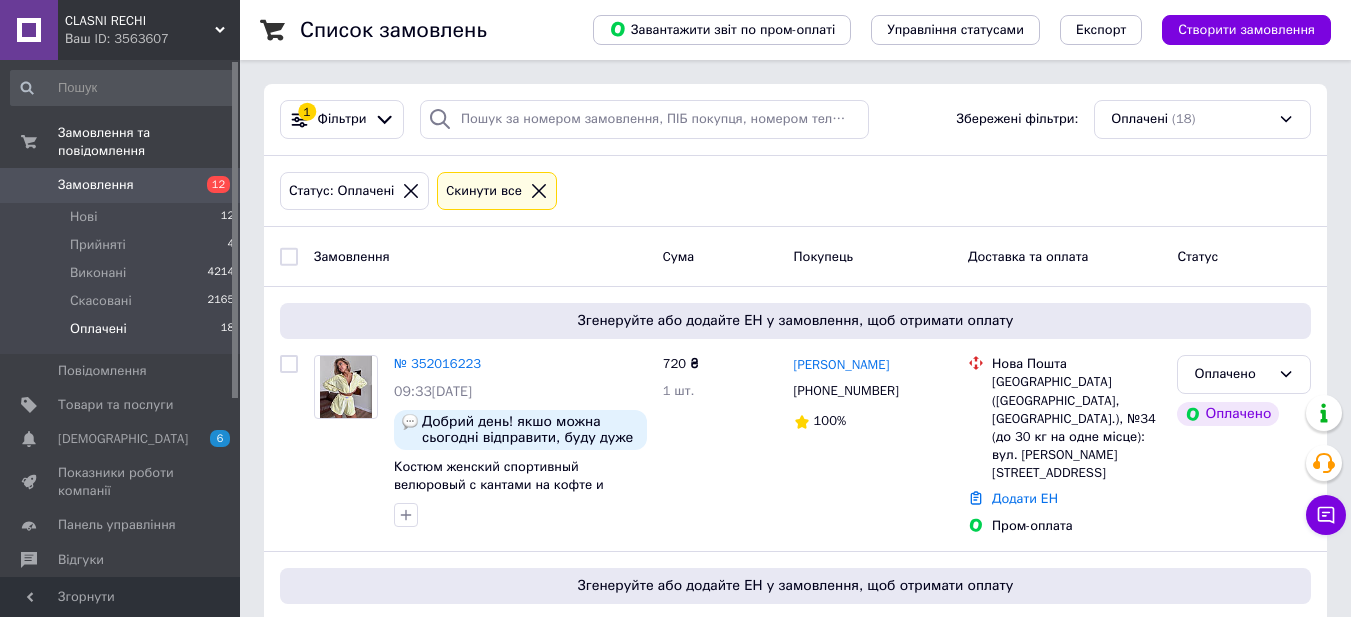 click on "Оплачені" at bounding box center [98, 329] 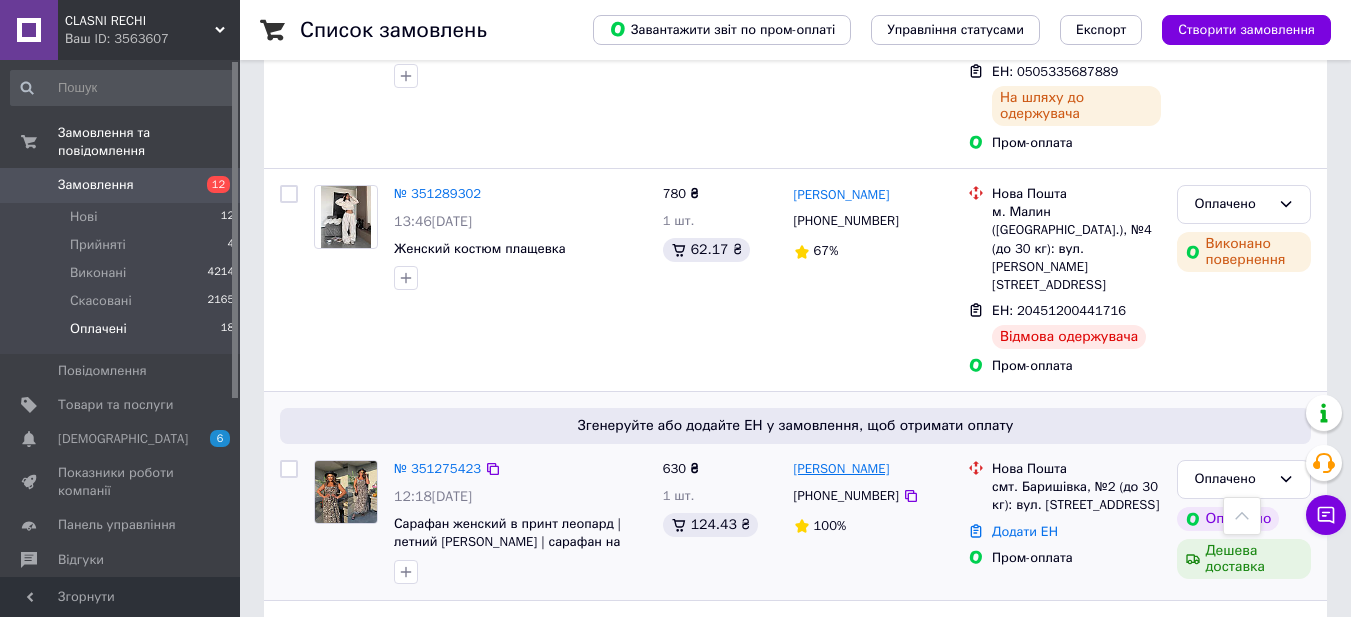 scroll, scrollTop: 3470, scrollLeft: 0, axis: vertical 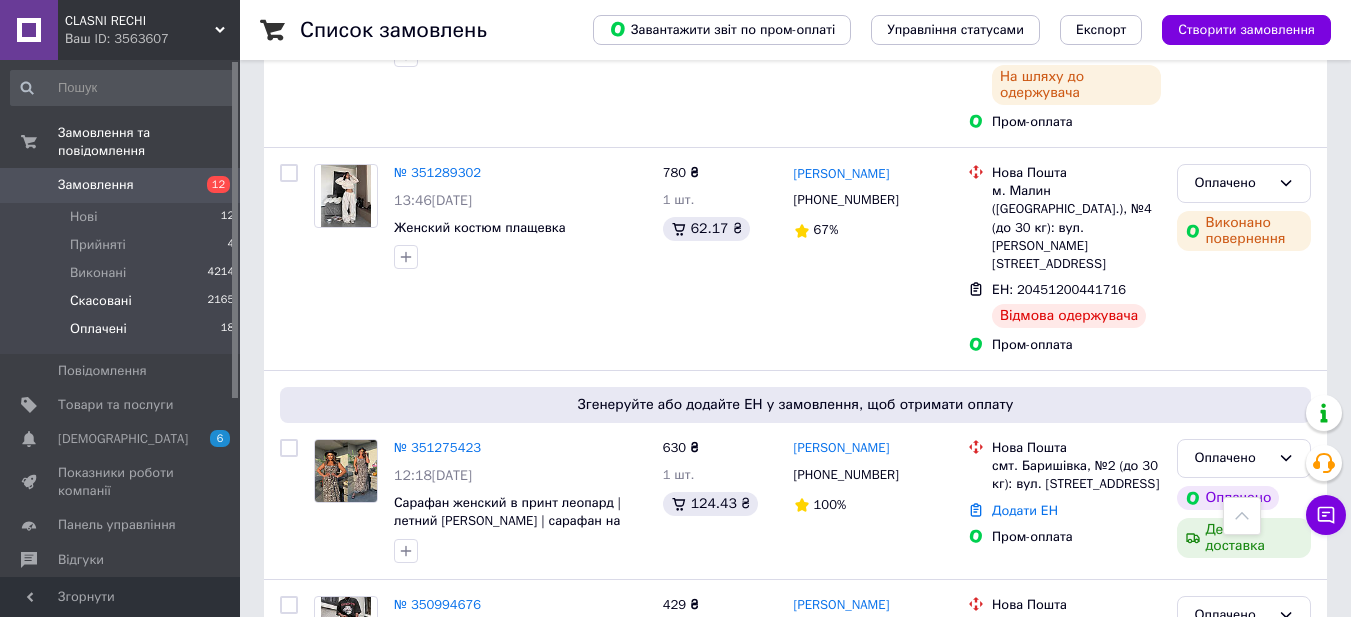 drag, startPoint x: 98, startPoint y: 305, endPoint x: 96, endPoint y: 293, distance: 12.165525 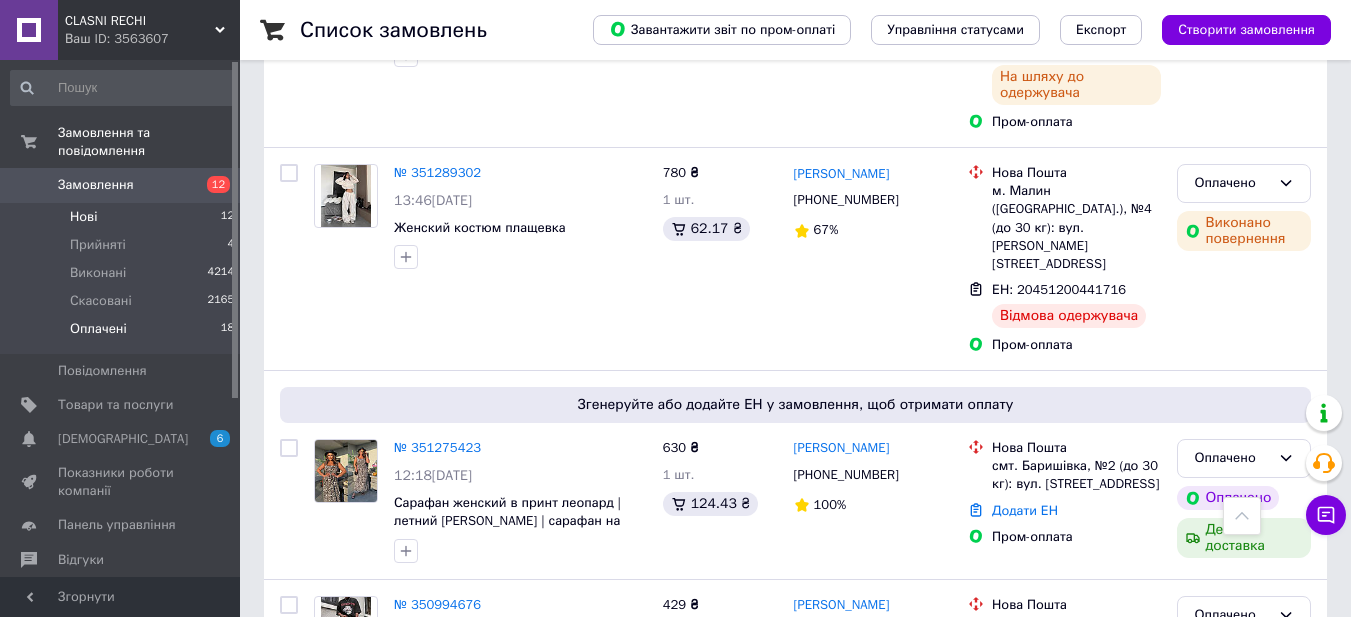 click on "Нові" at bounding box center (83, 217) 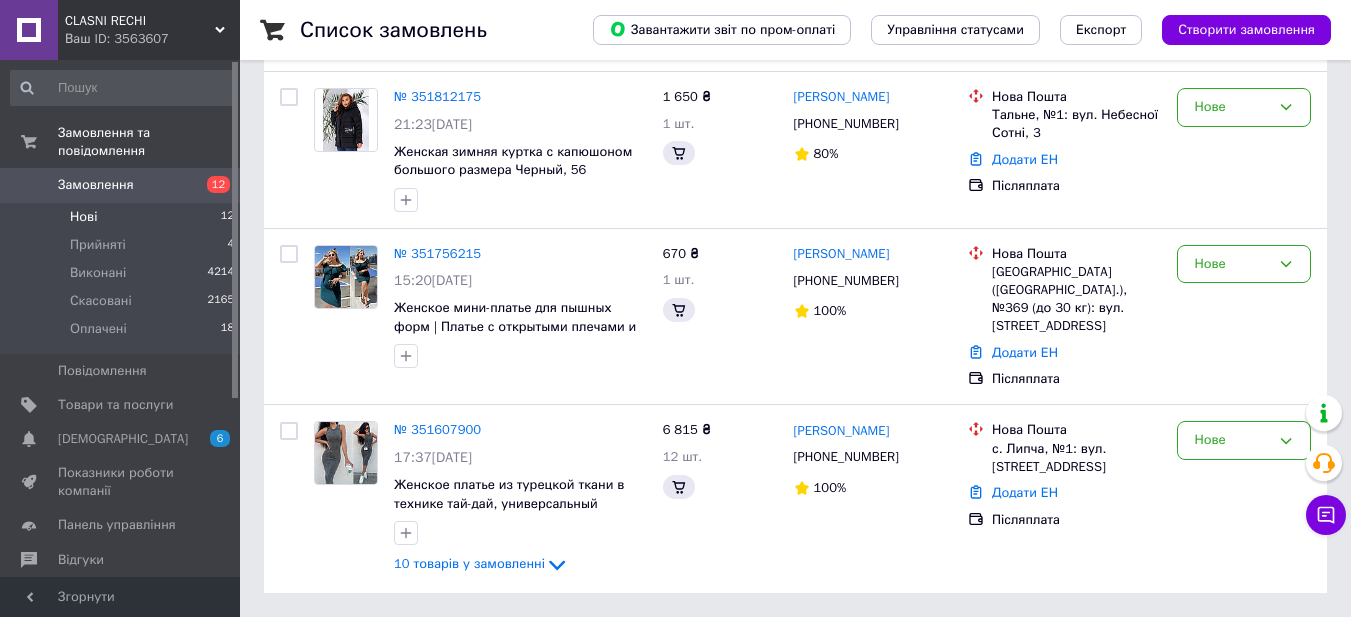 scroll, scrollTop: 0, scrollLeft: 0, axis: both 